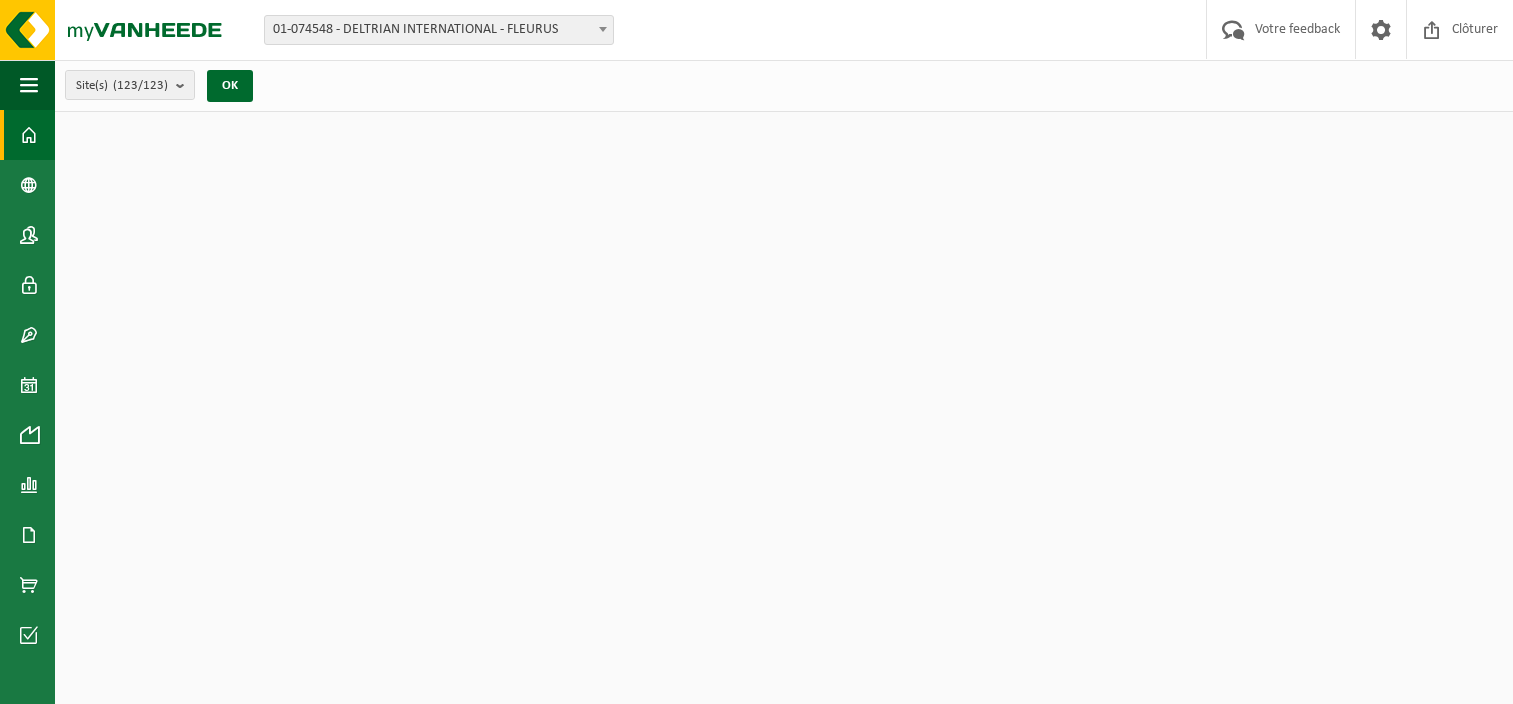 scroll, scrollTop: 0, scrollLeft: 0, axis: both 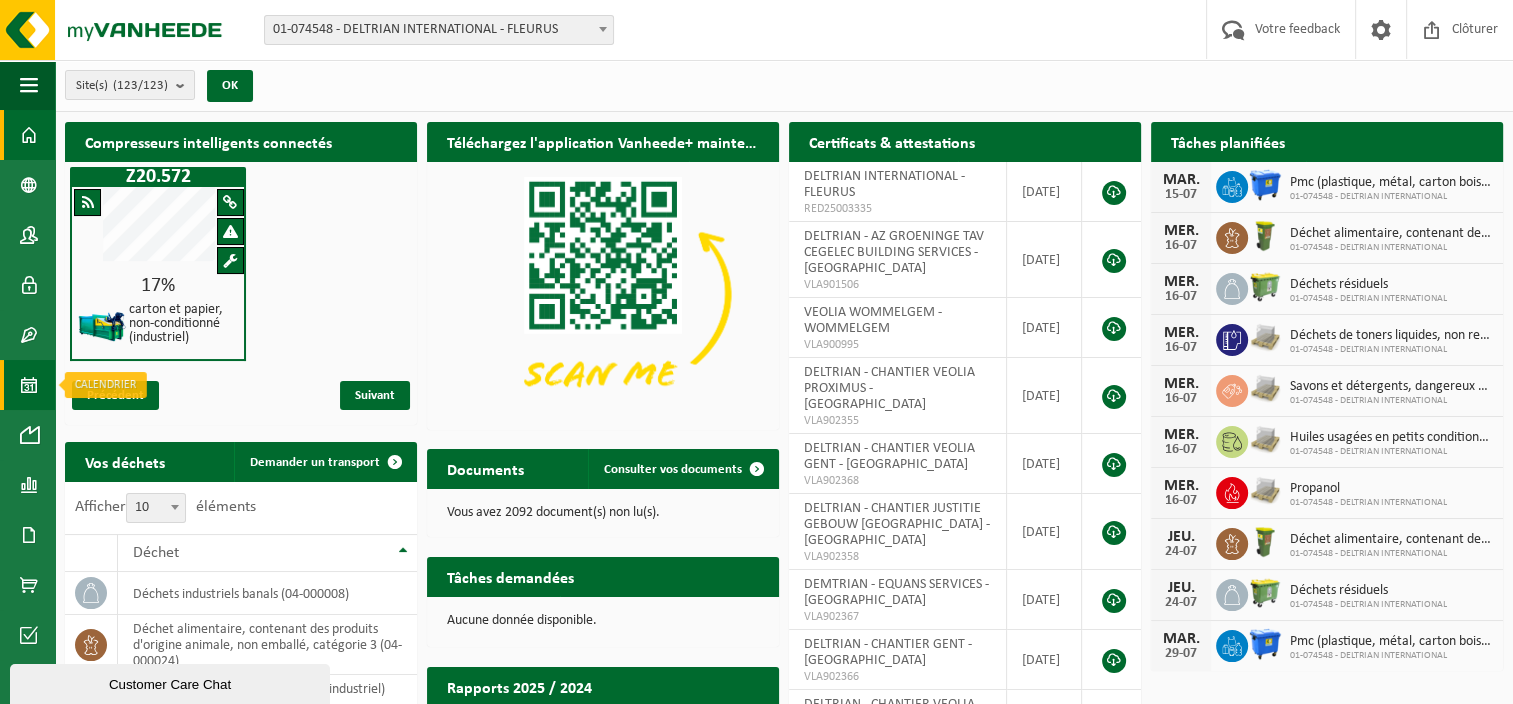 click at bounding box center [29, 385] 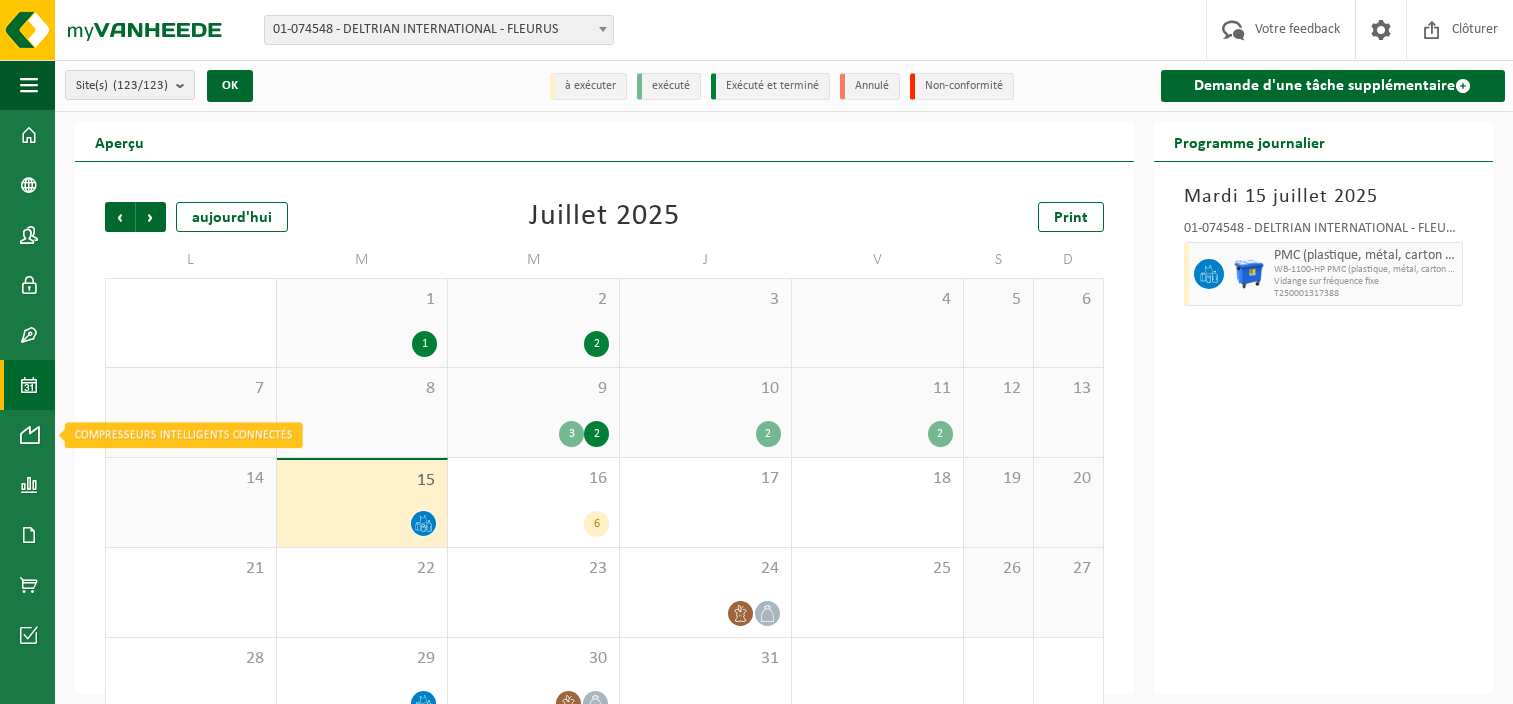 scroll, scrollTop: 0, scrollLeft: 0, axis: both 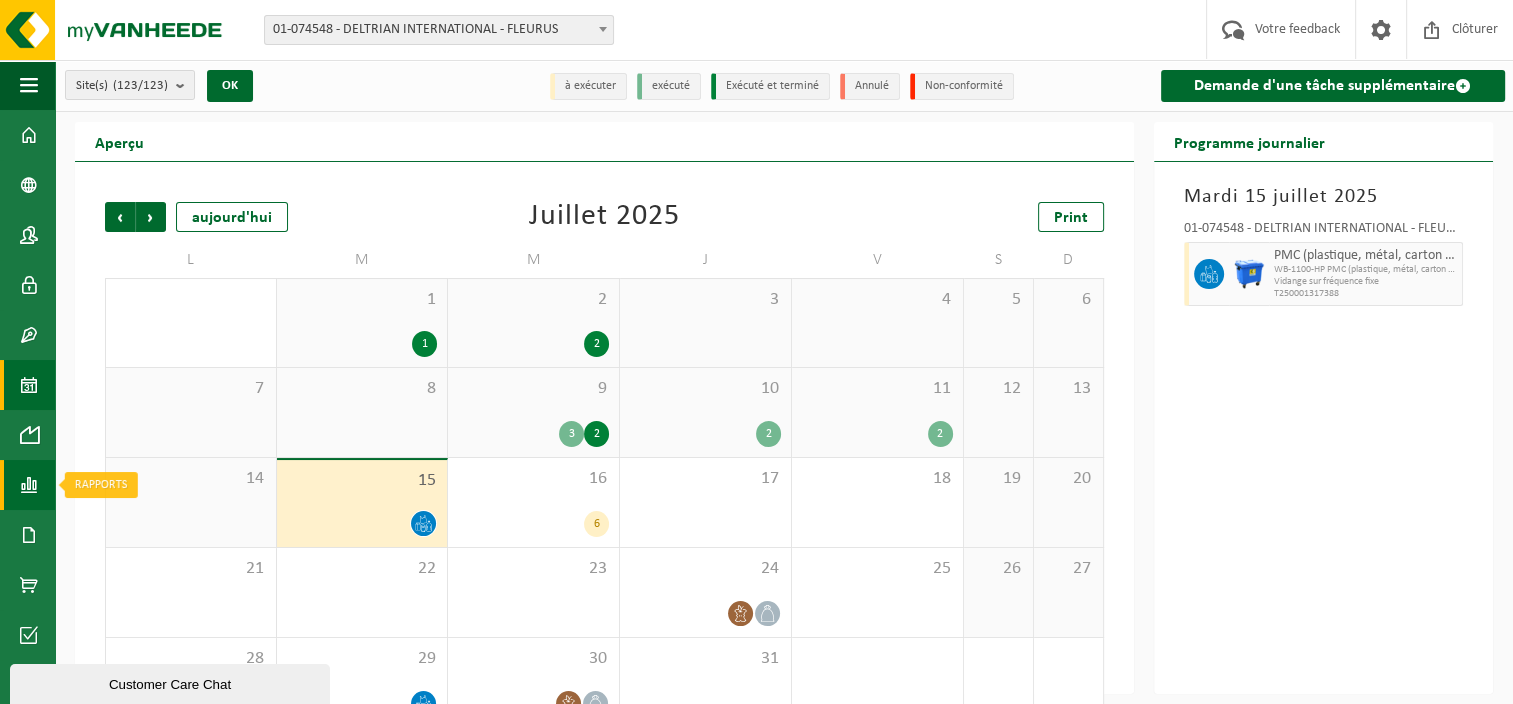 click at bounding box center (29, 485) 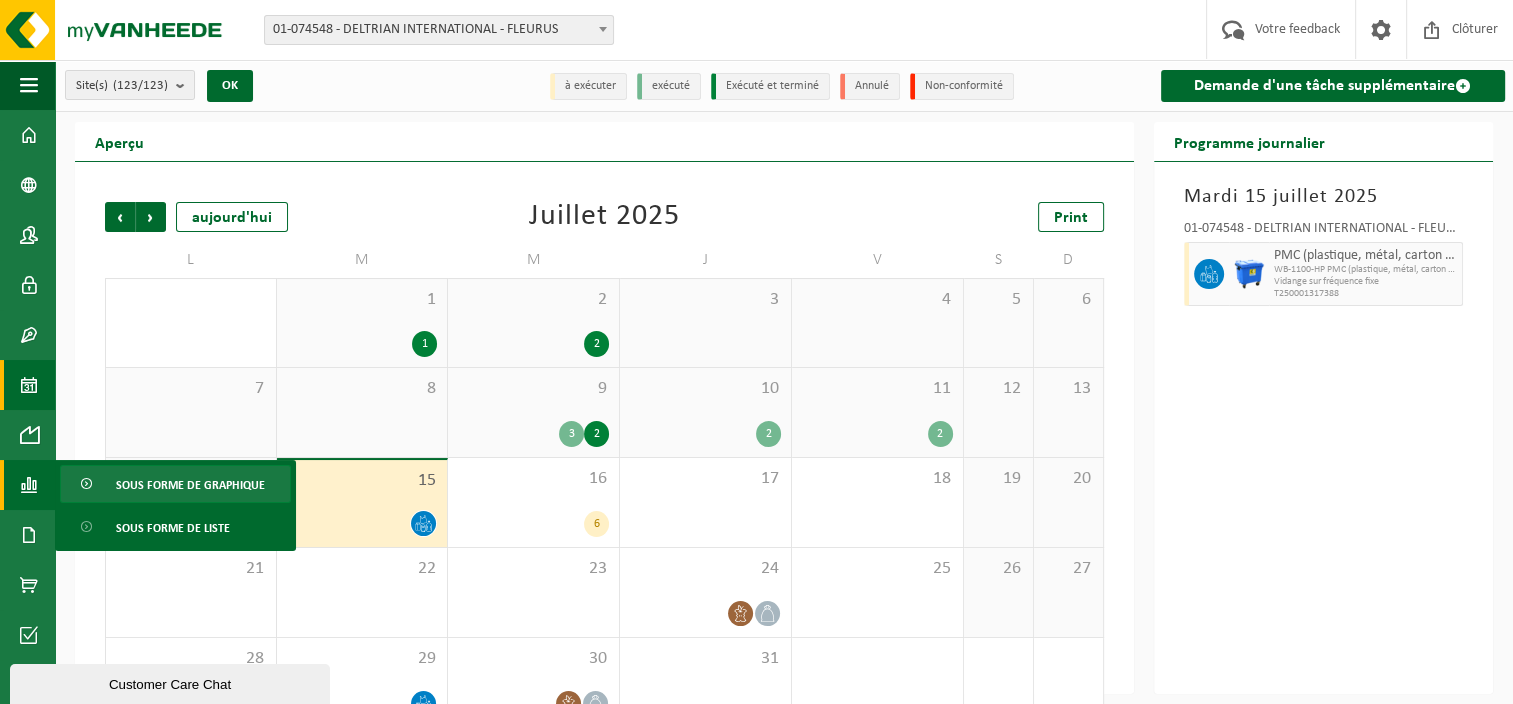 click on "Sous forme de graphique" at bounding box center [190, 485] 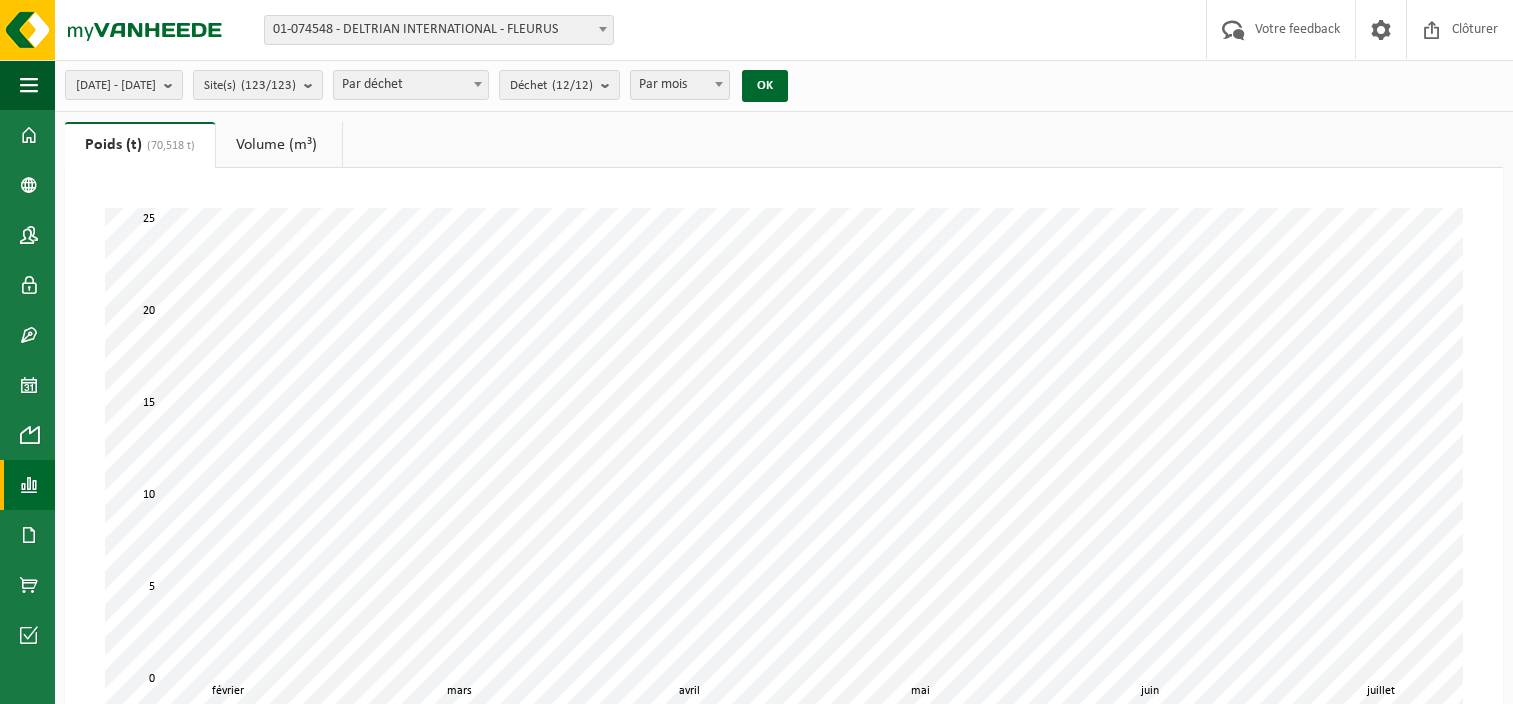 scroll, scrollTop: 0, scrollLeft: 0, axis: both 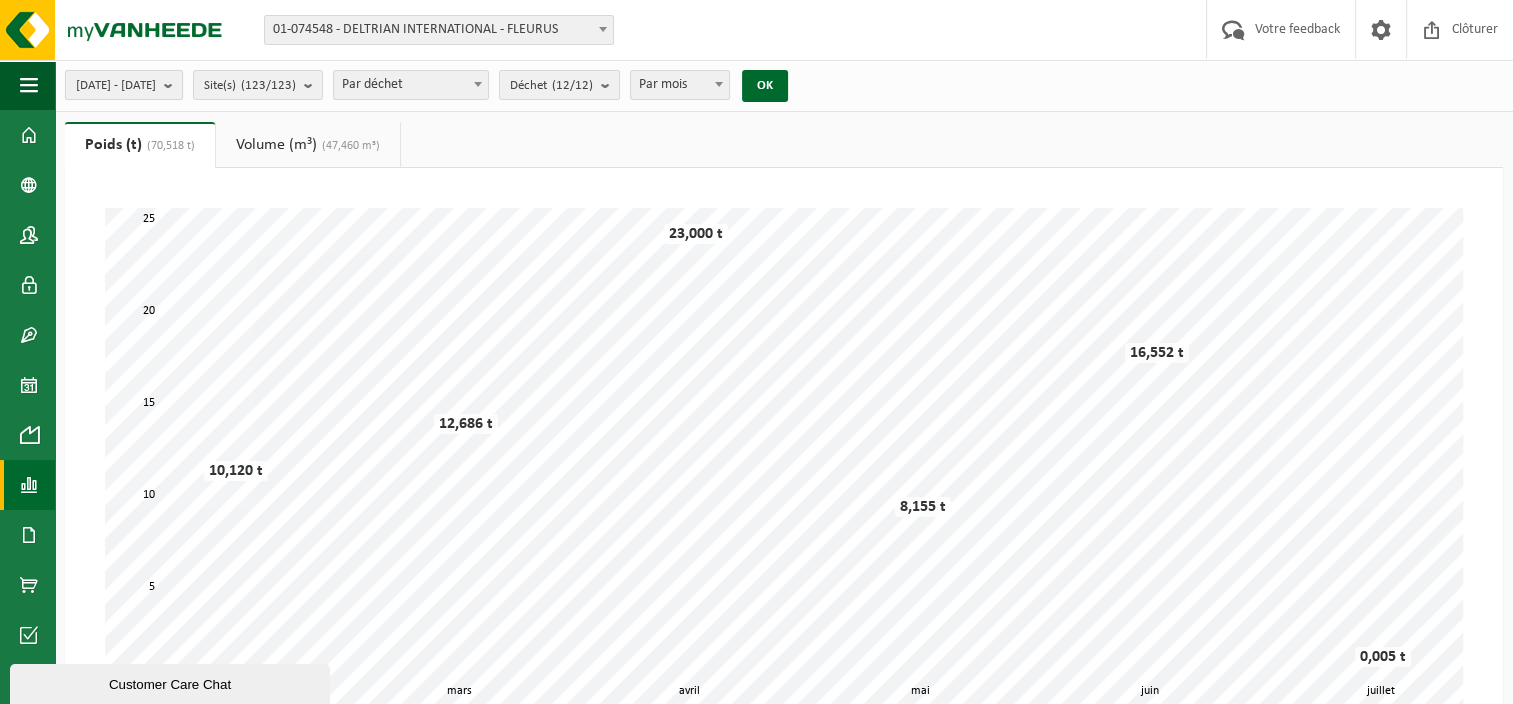 click at bounding box center [173, 85] 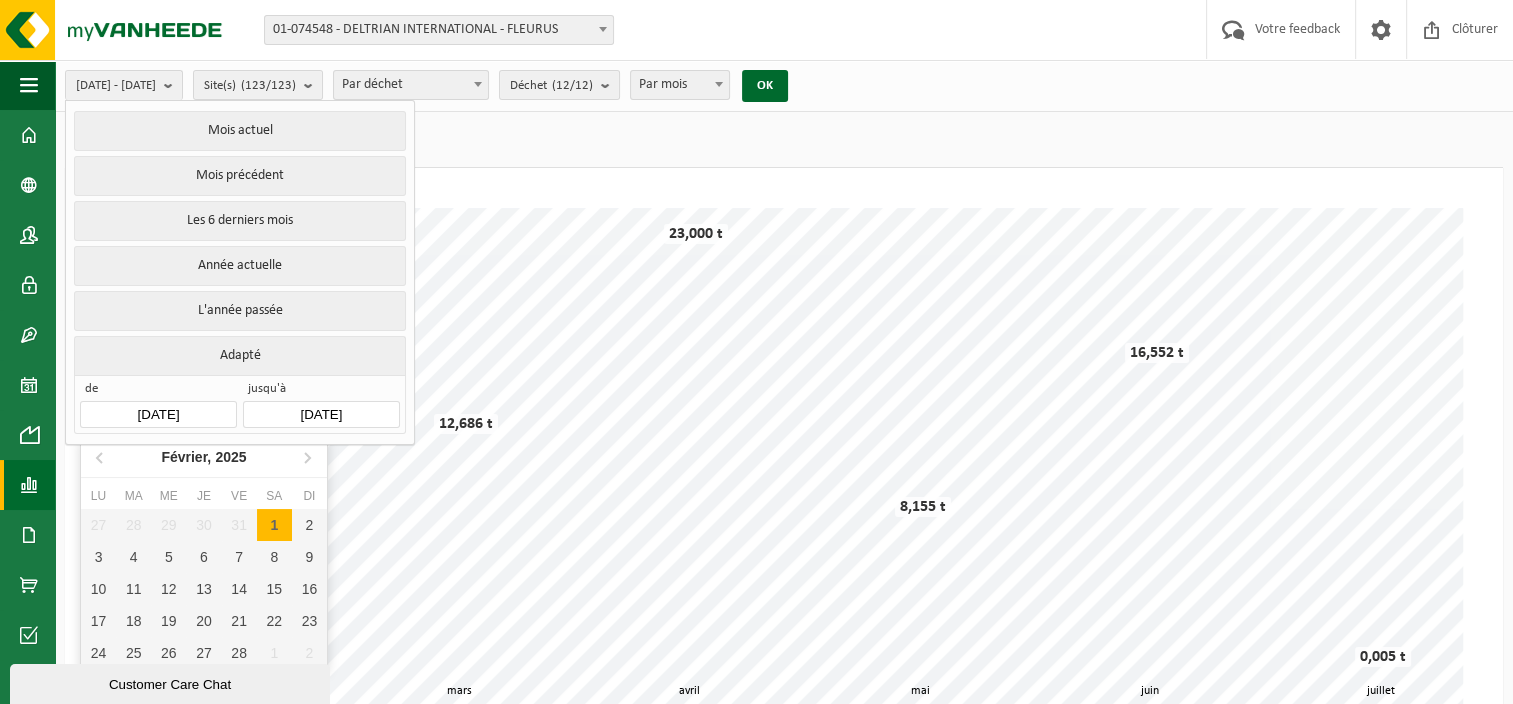 click on "2025-02-01" at bounding box center (158, 414) 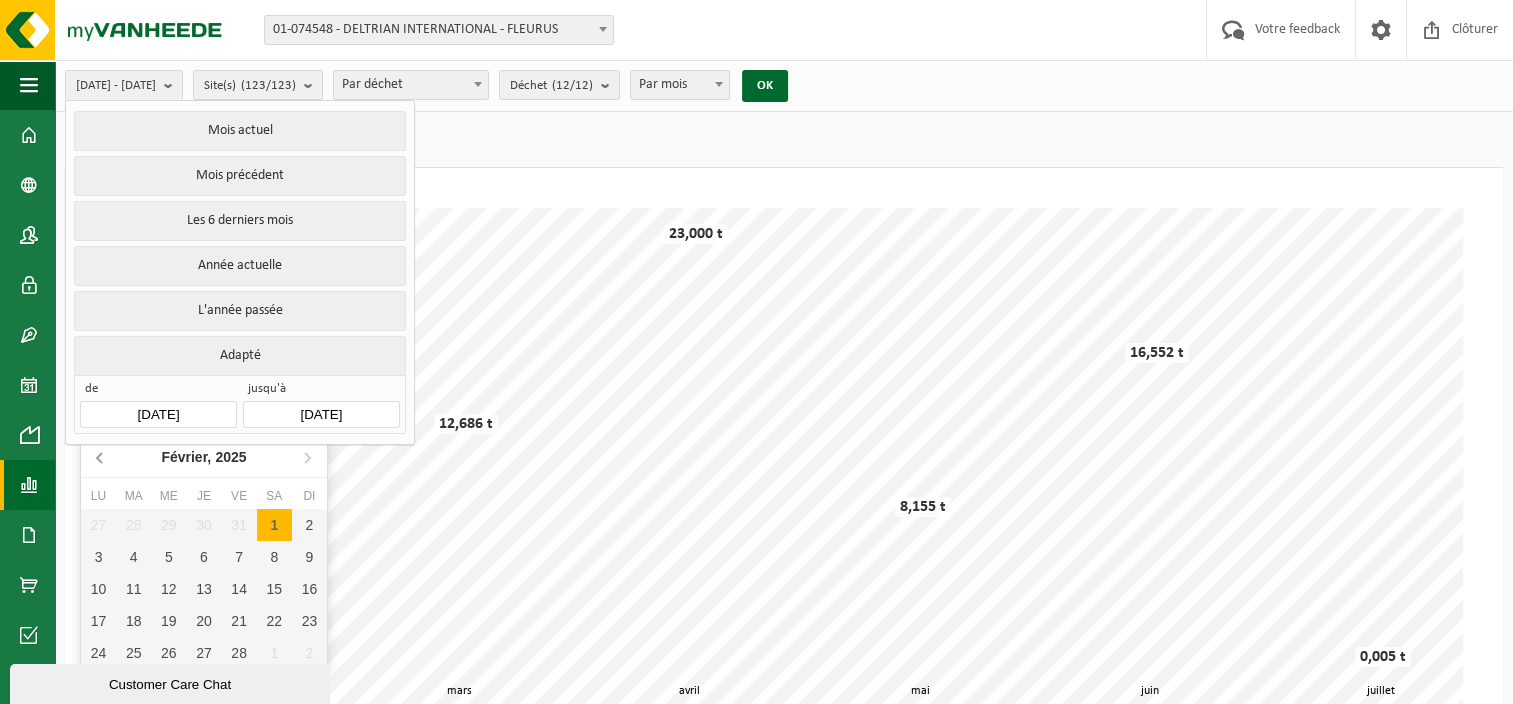 click 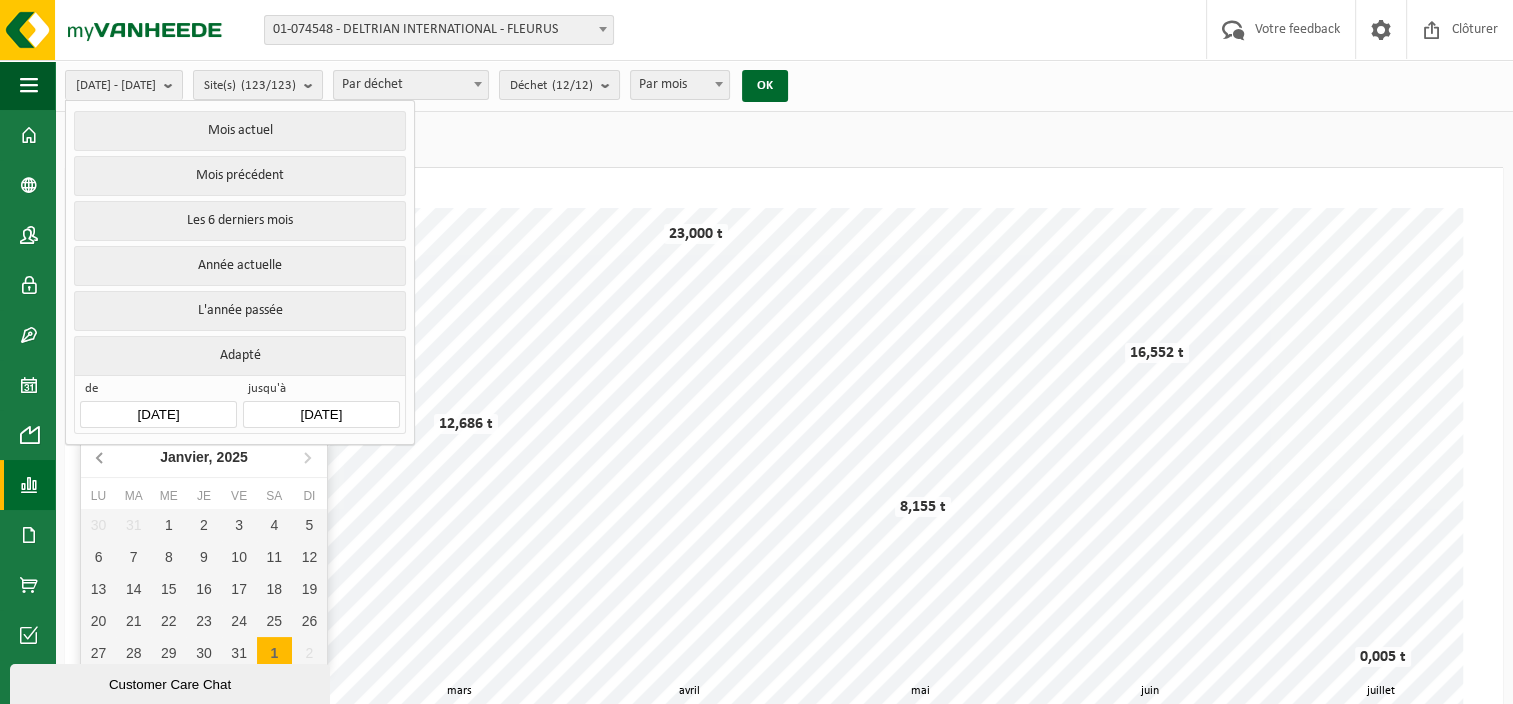 click 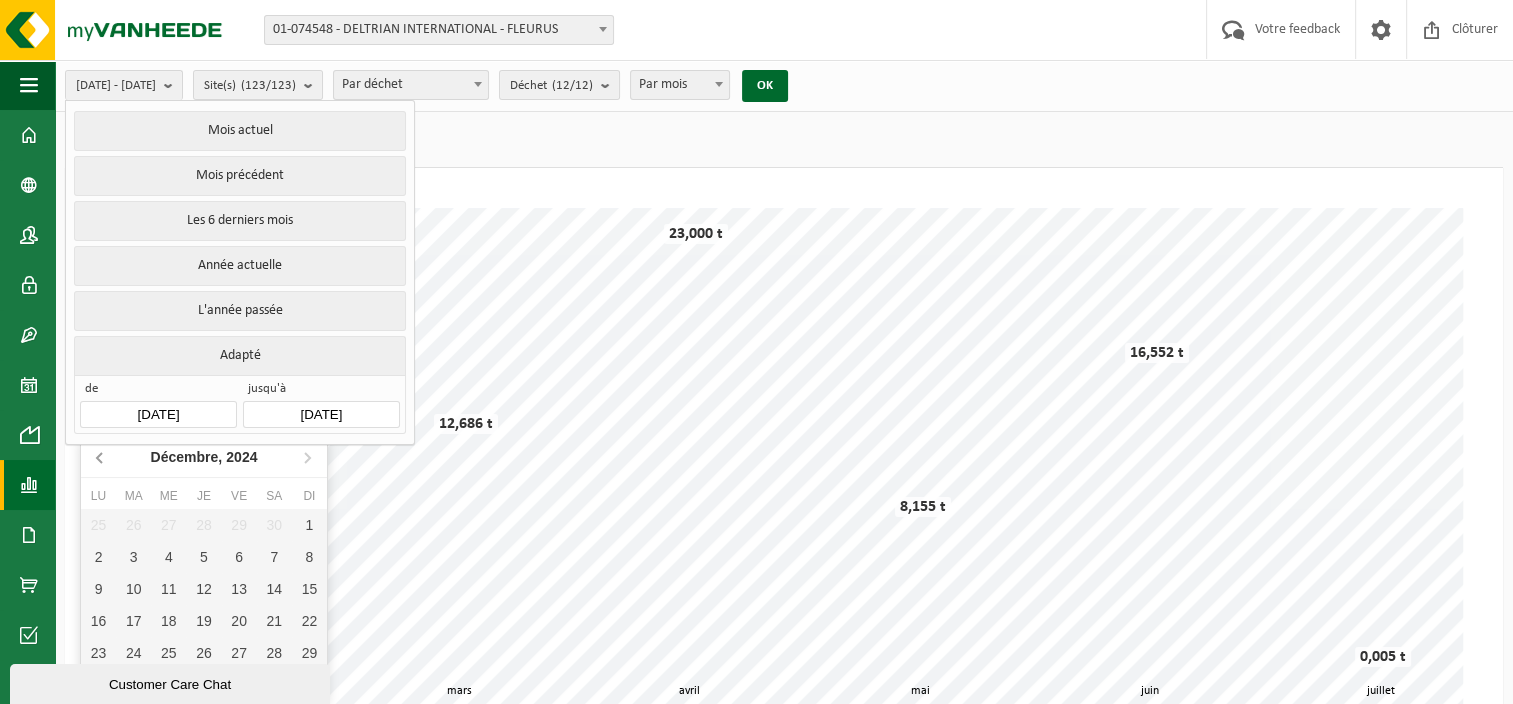 click 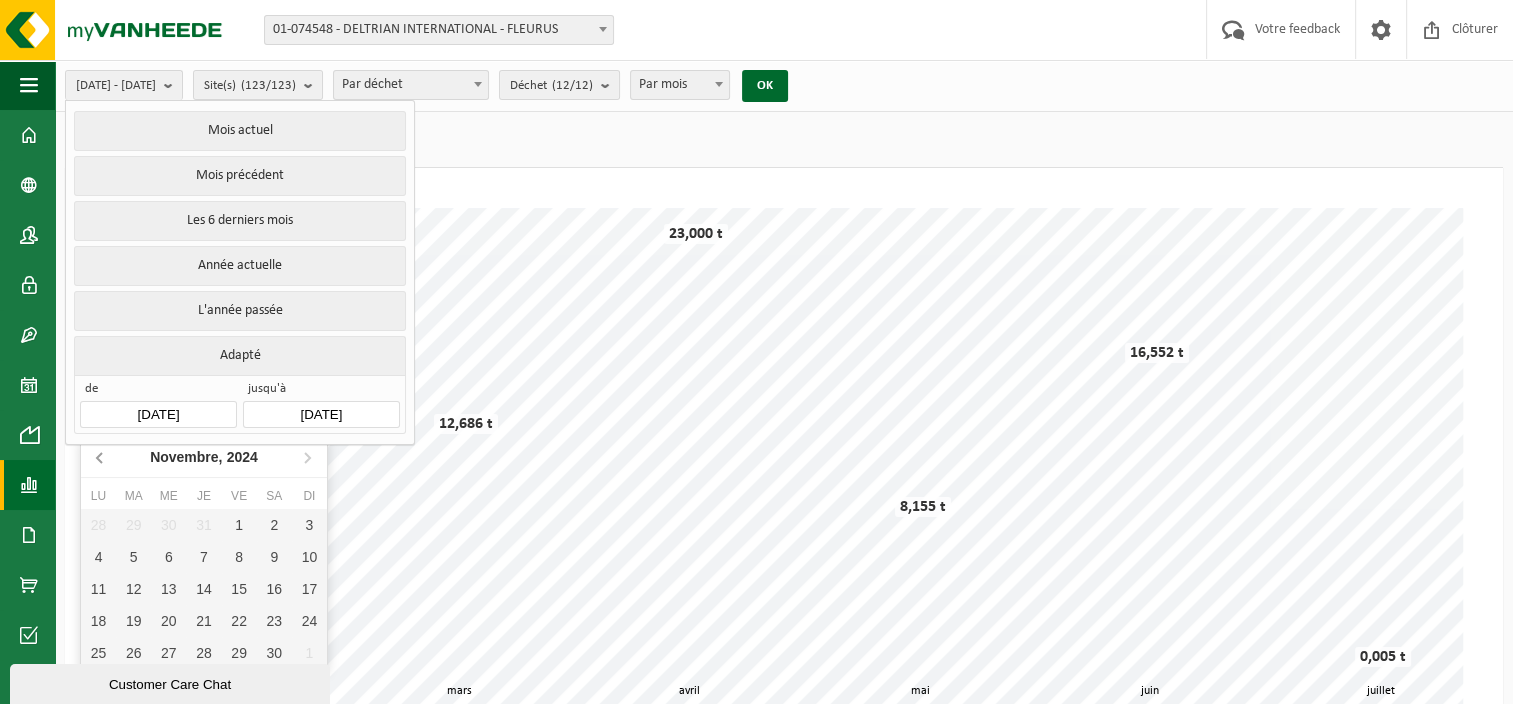 click 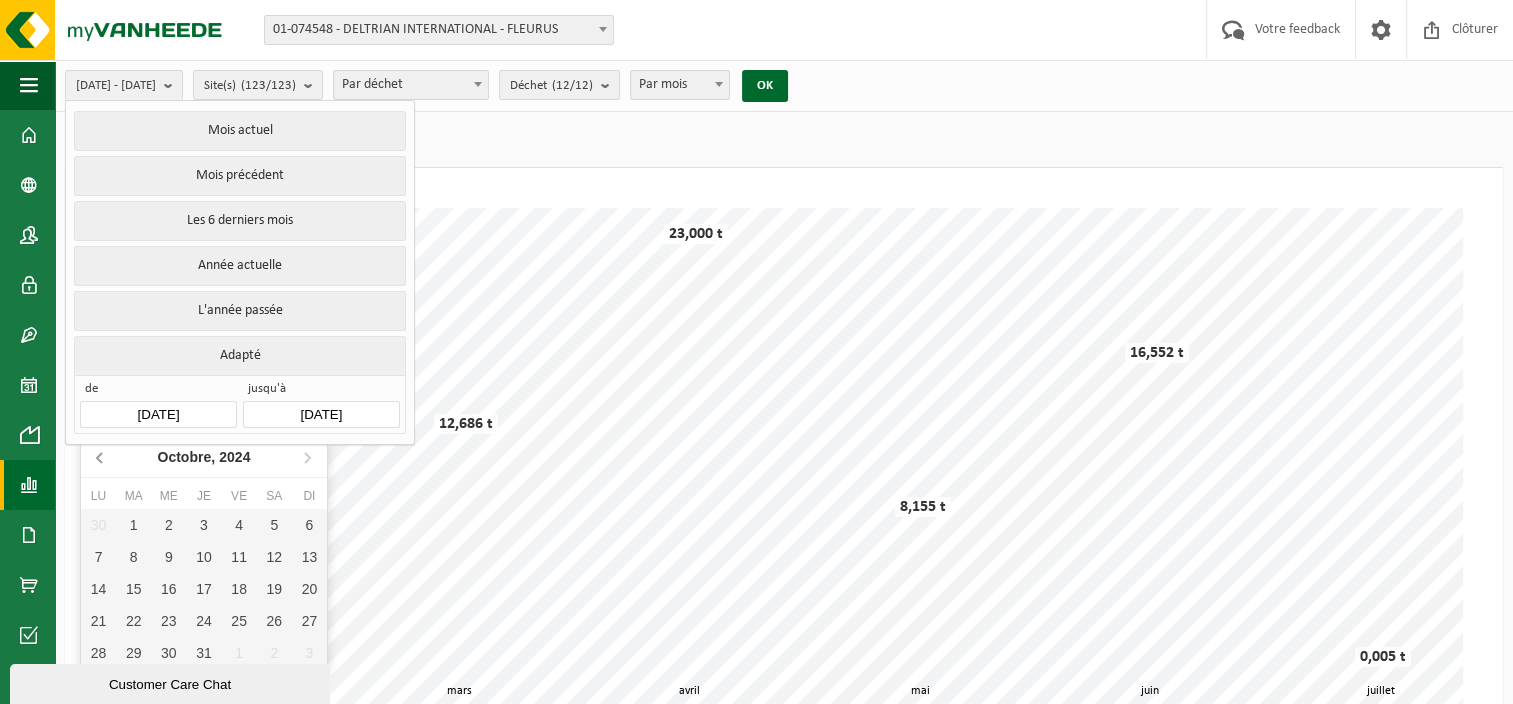 click 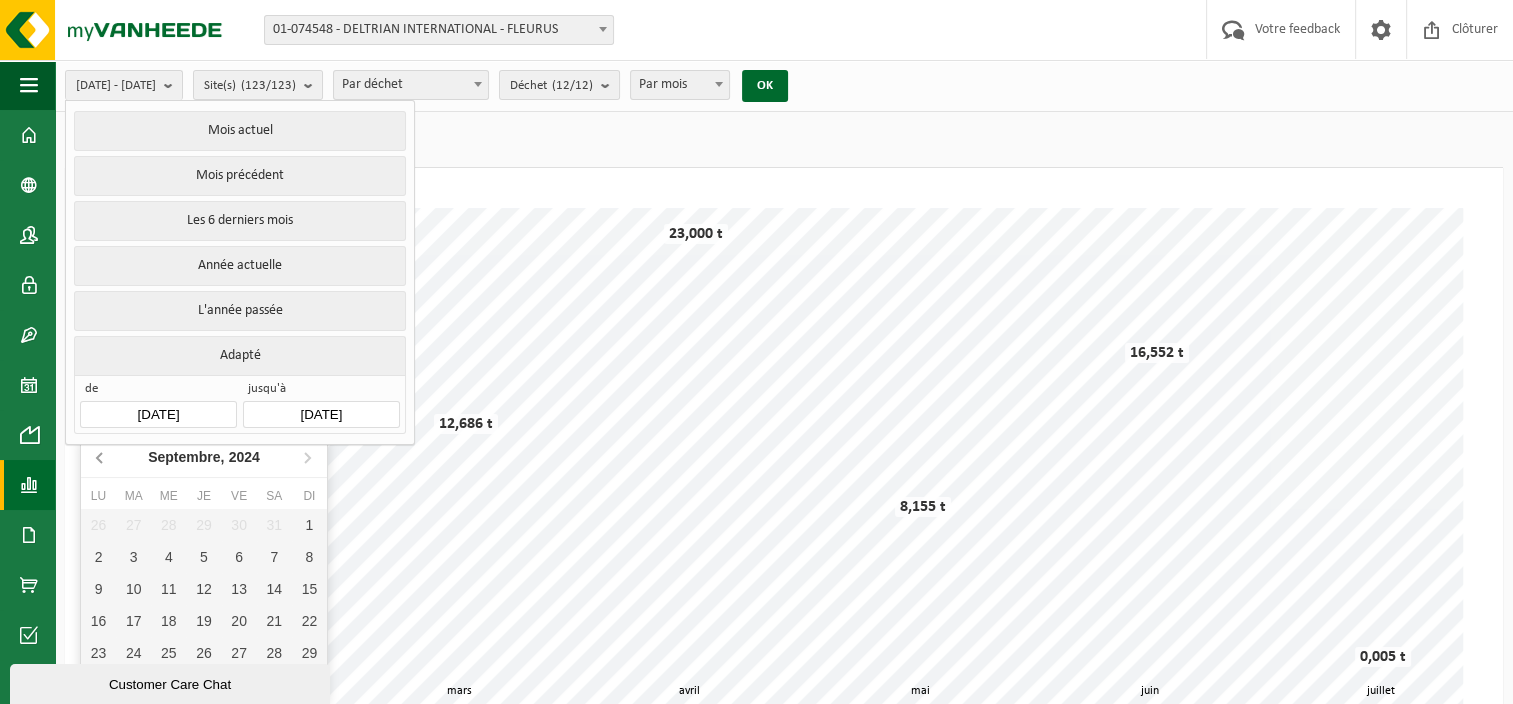 click 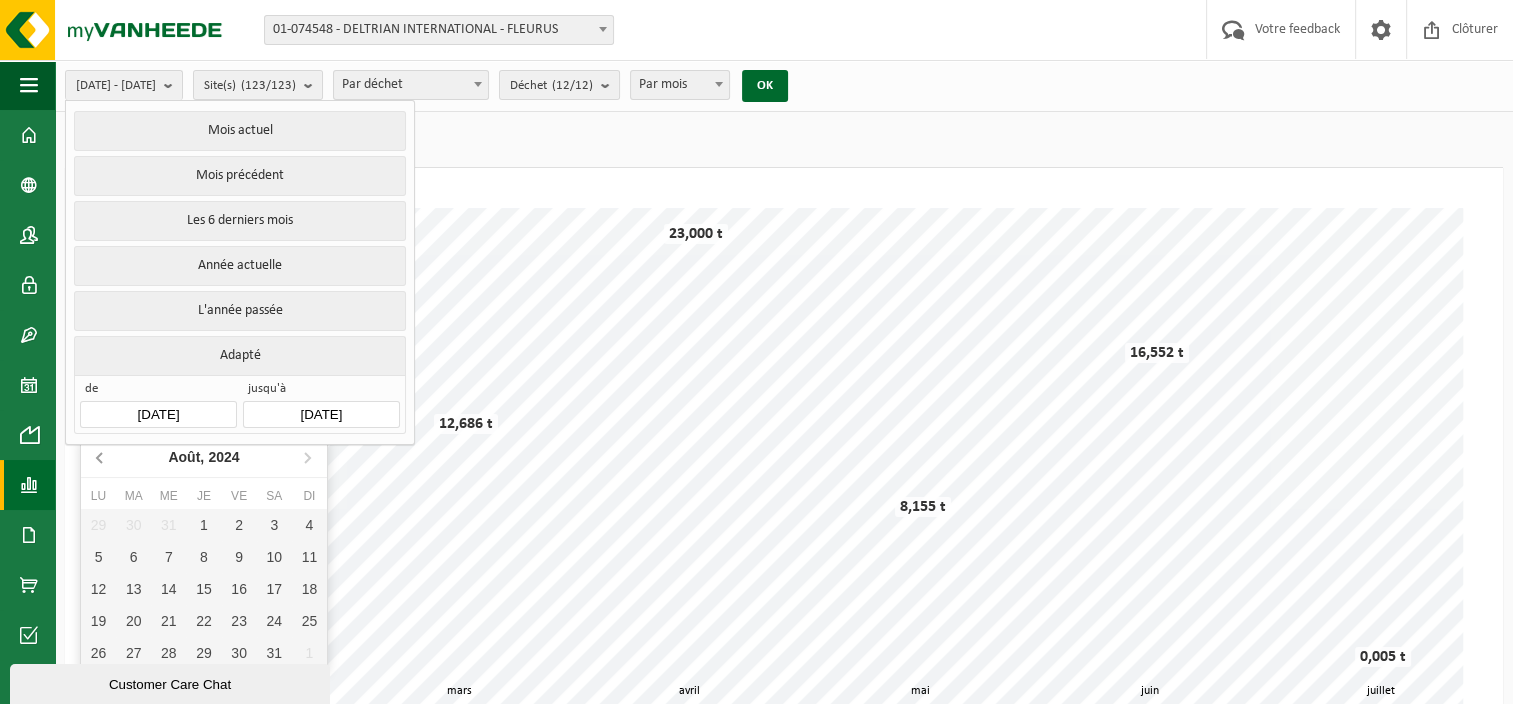 click 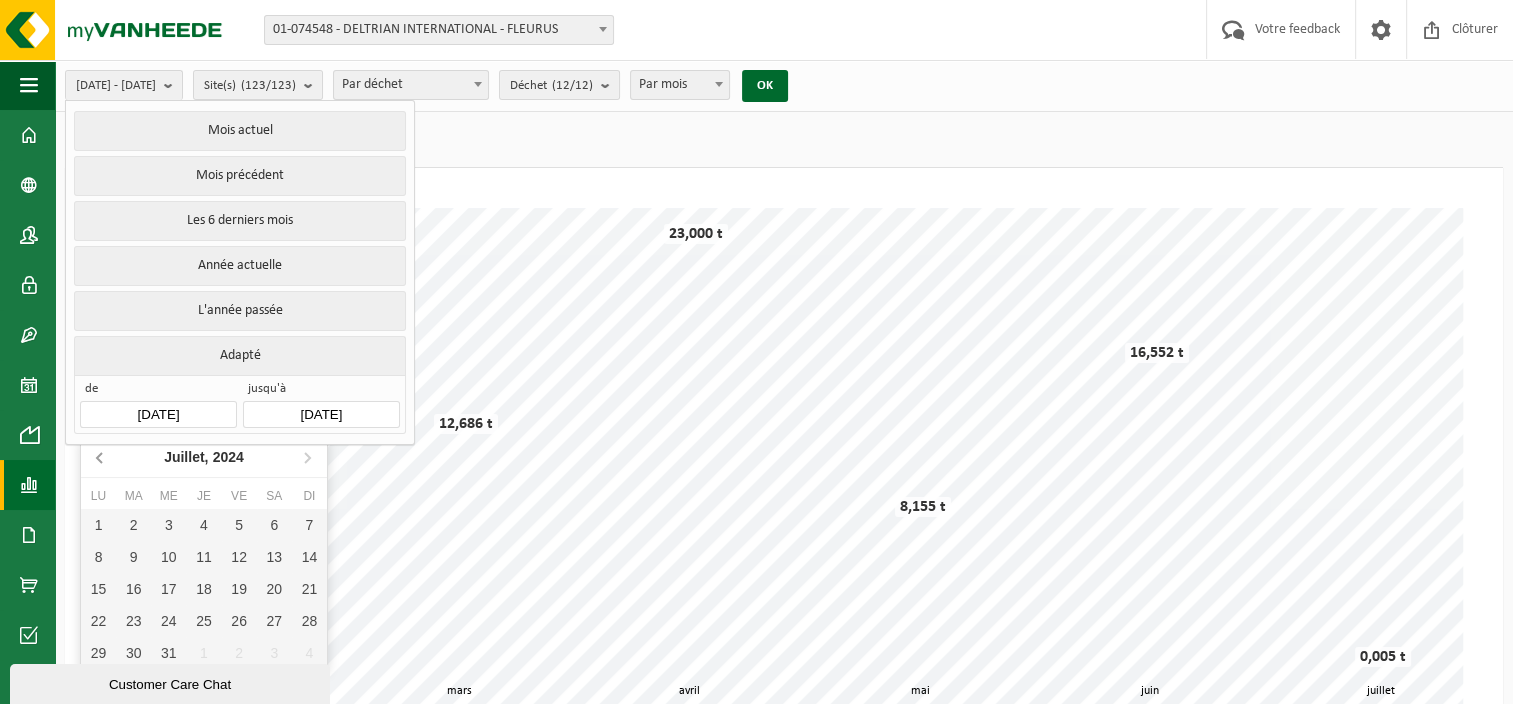 click 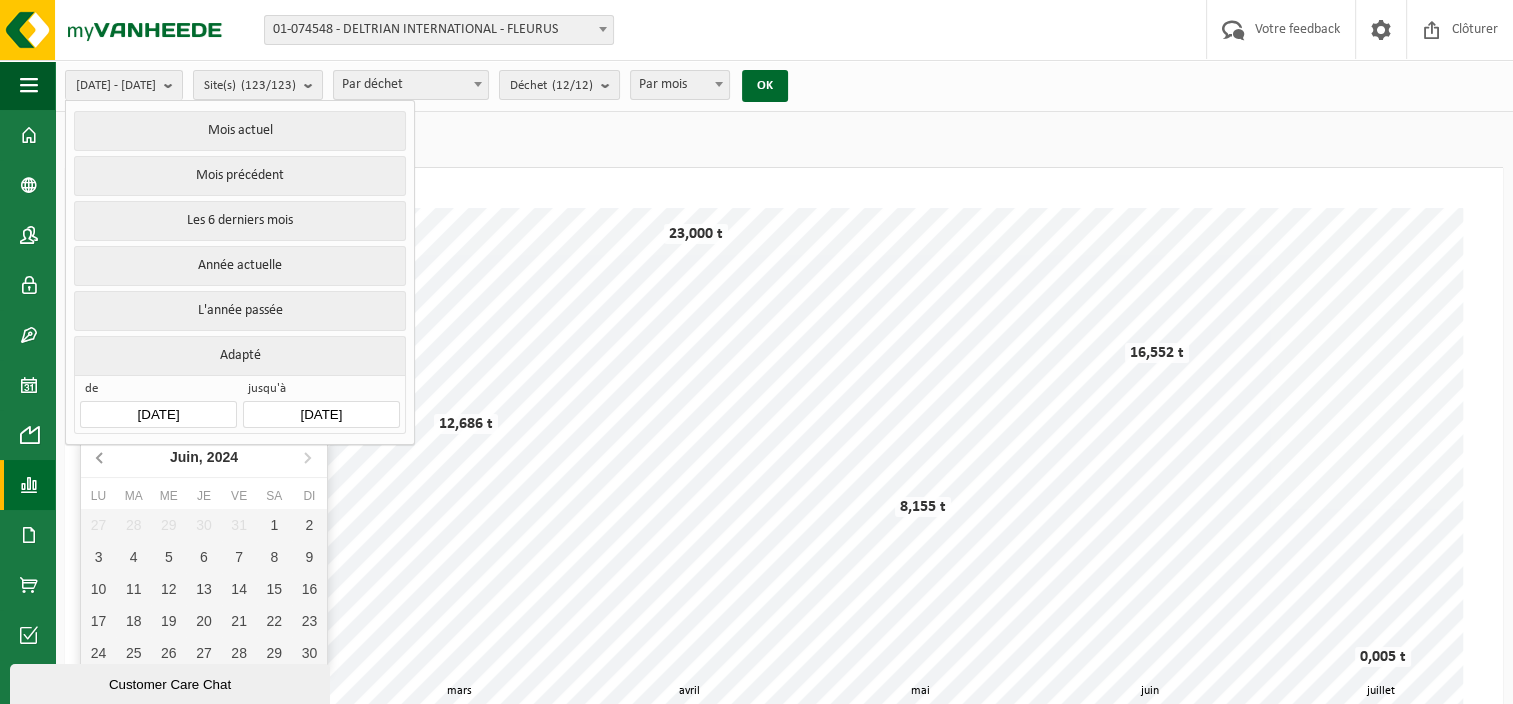 click 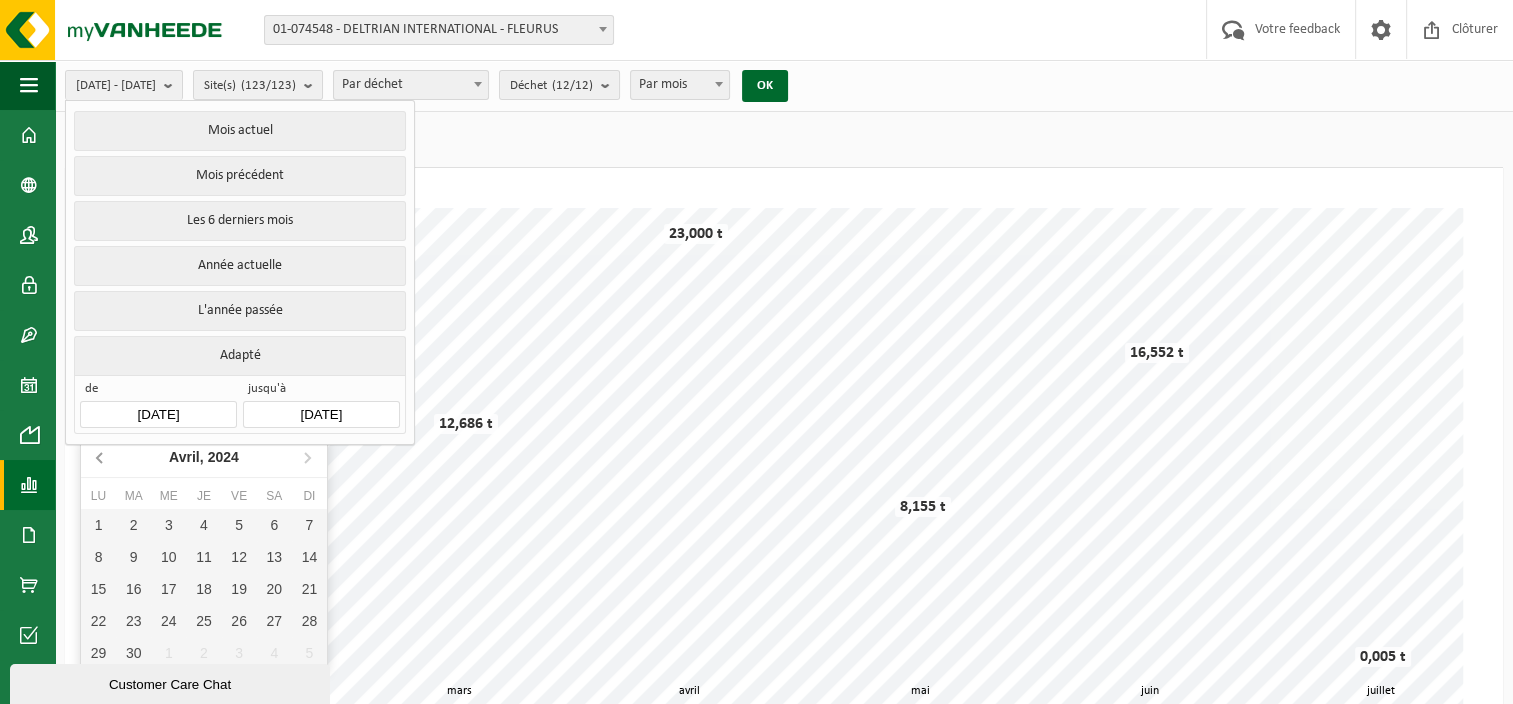 click 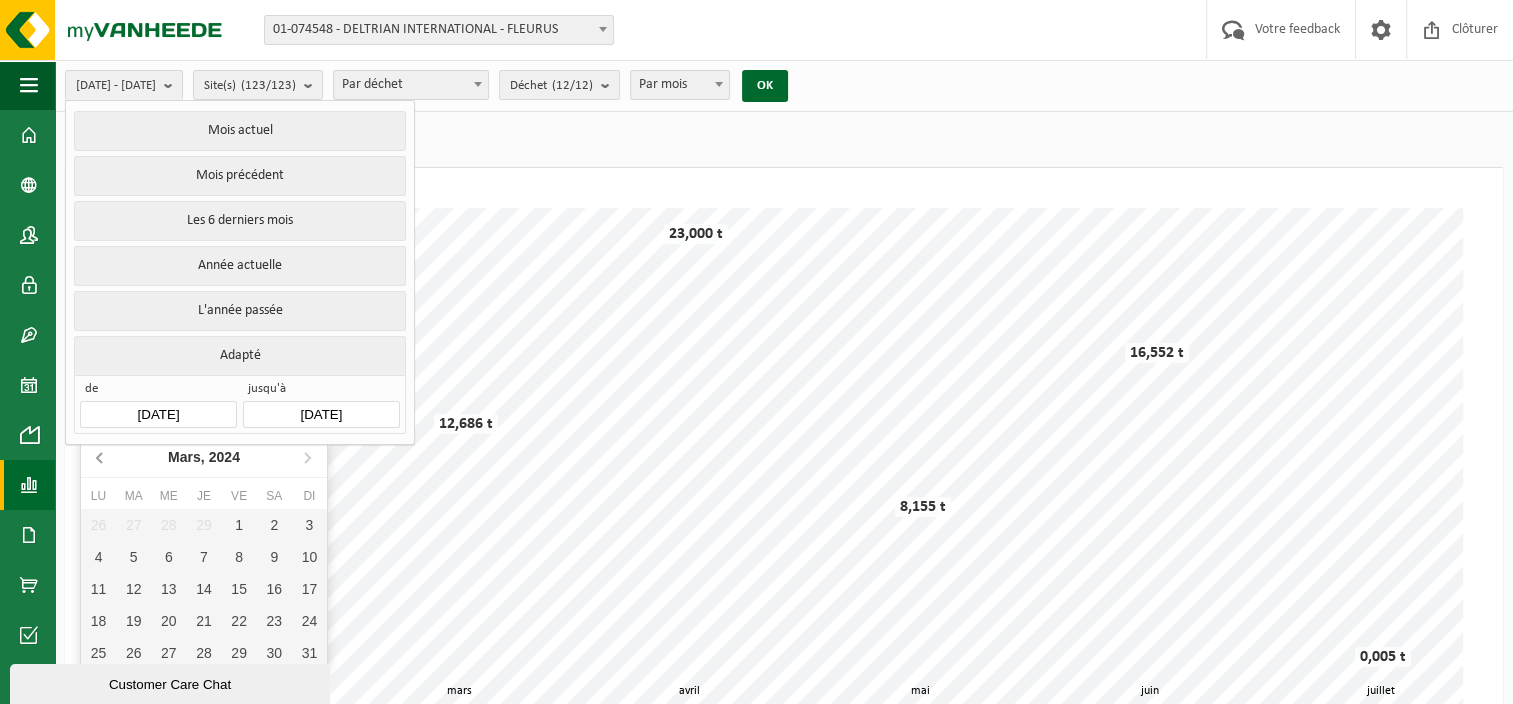 click 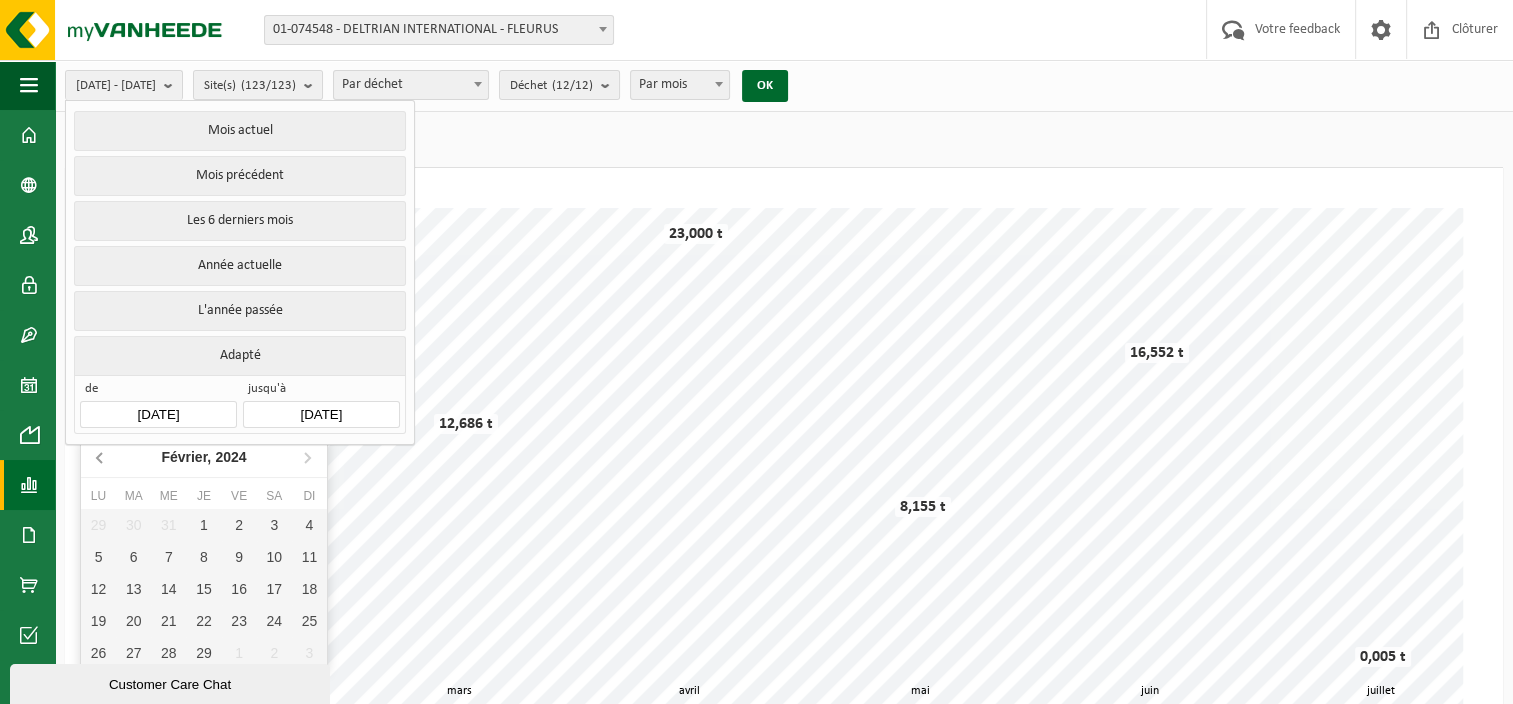 click 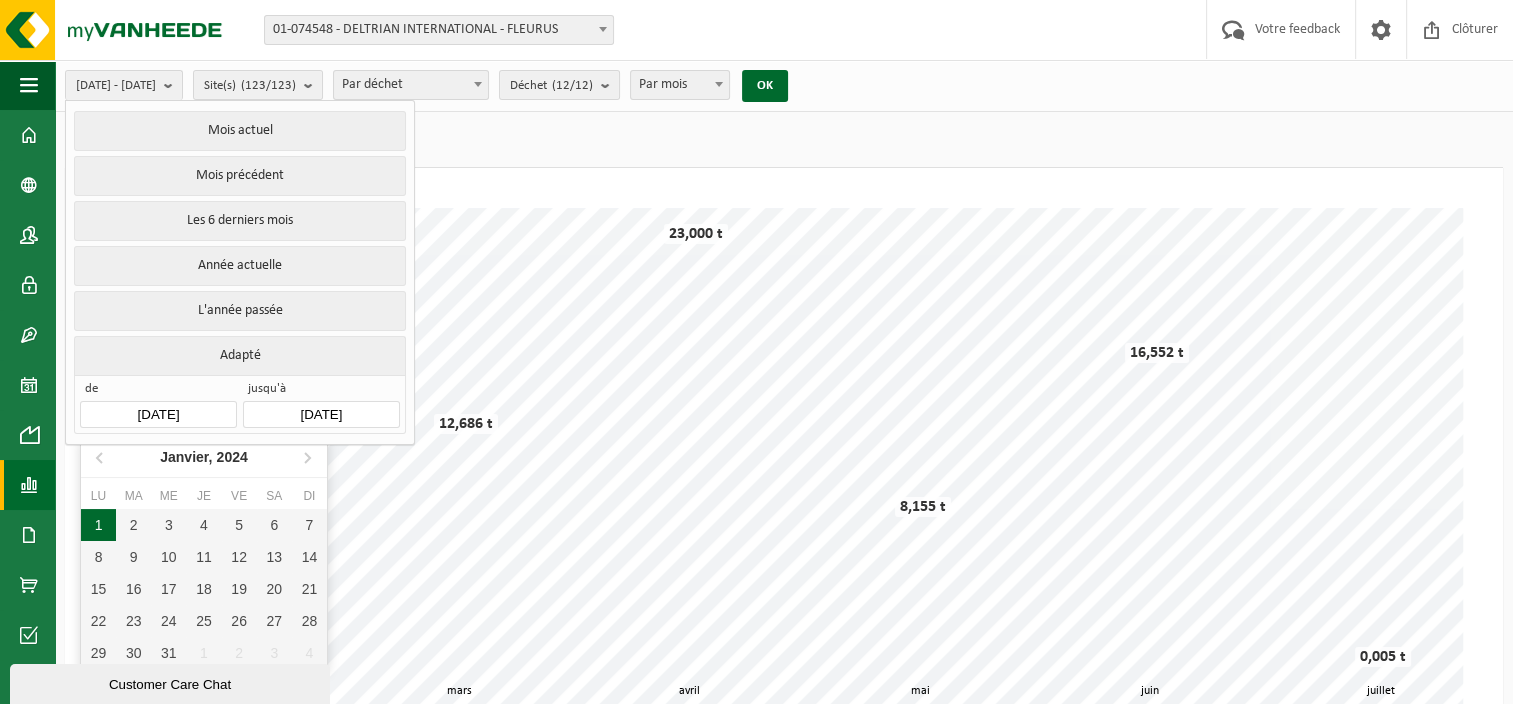 click on "1" at bounding box center [98, 525] 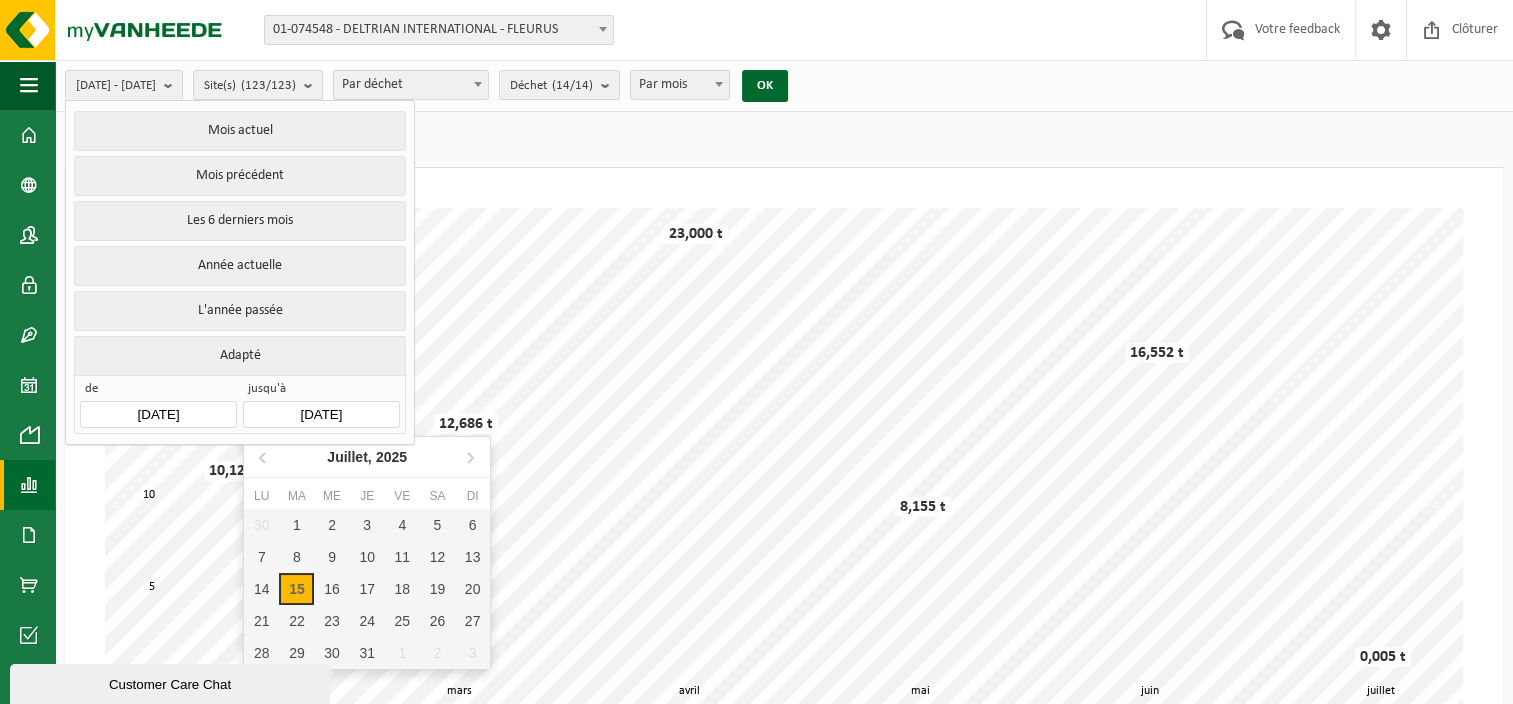 click on "2025-07-15" at bounding box center (321, 414) 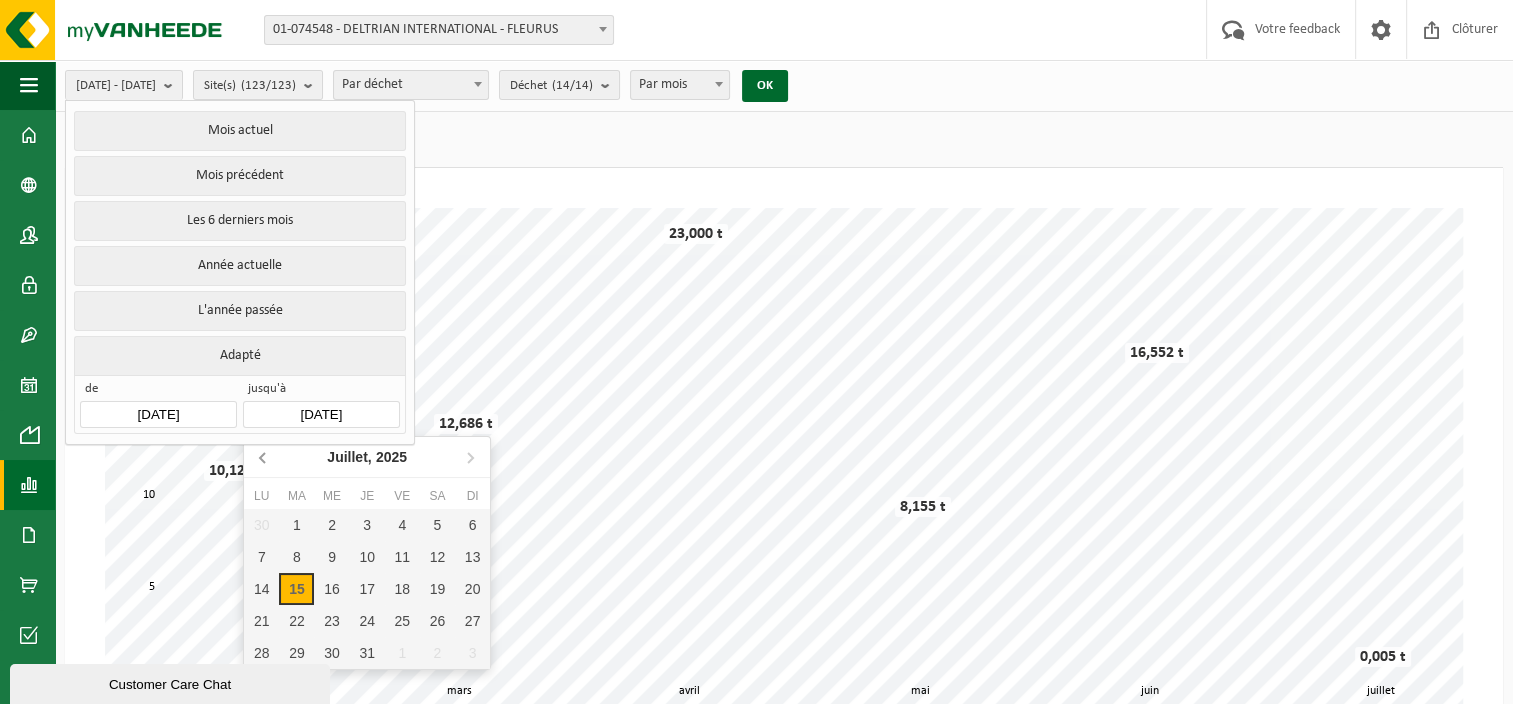 click 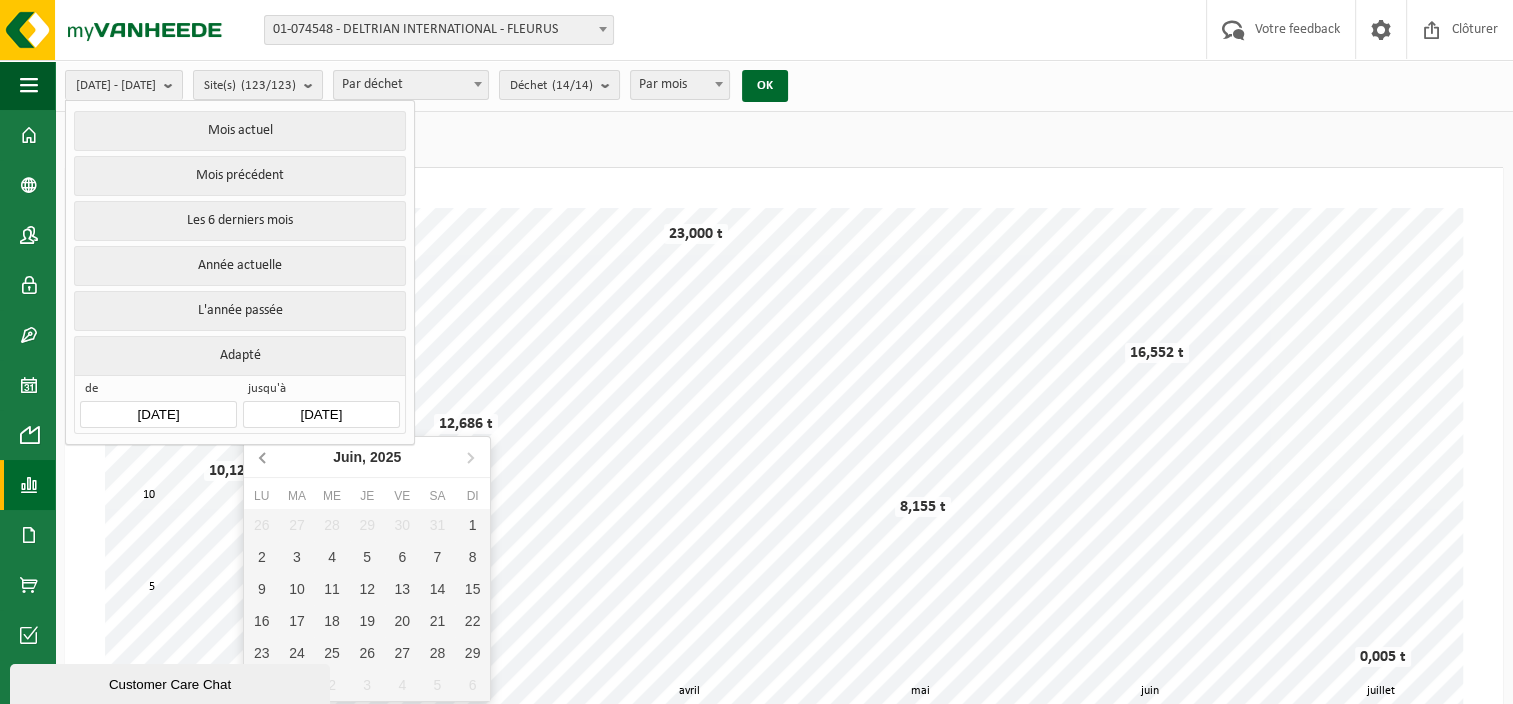 click 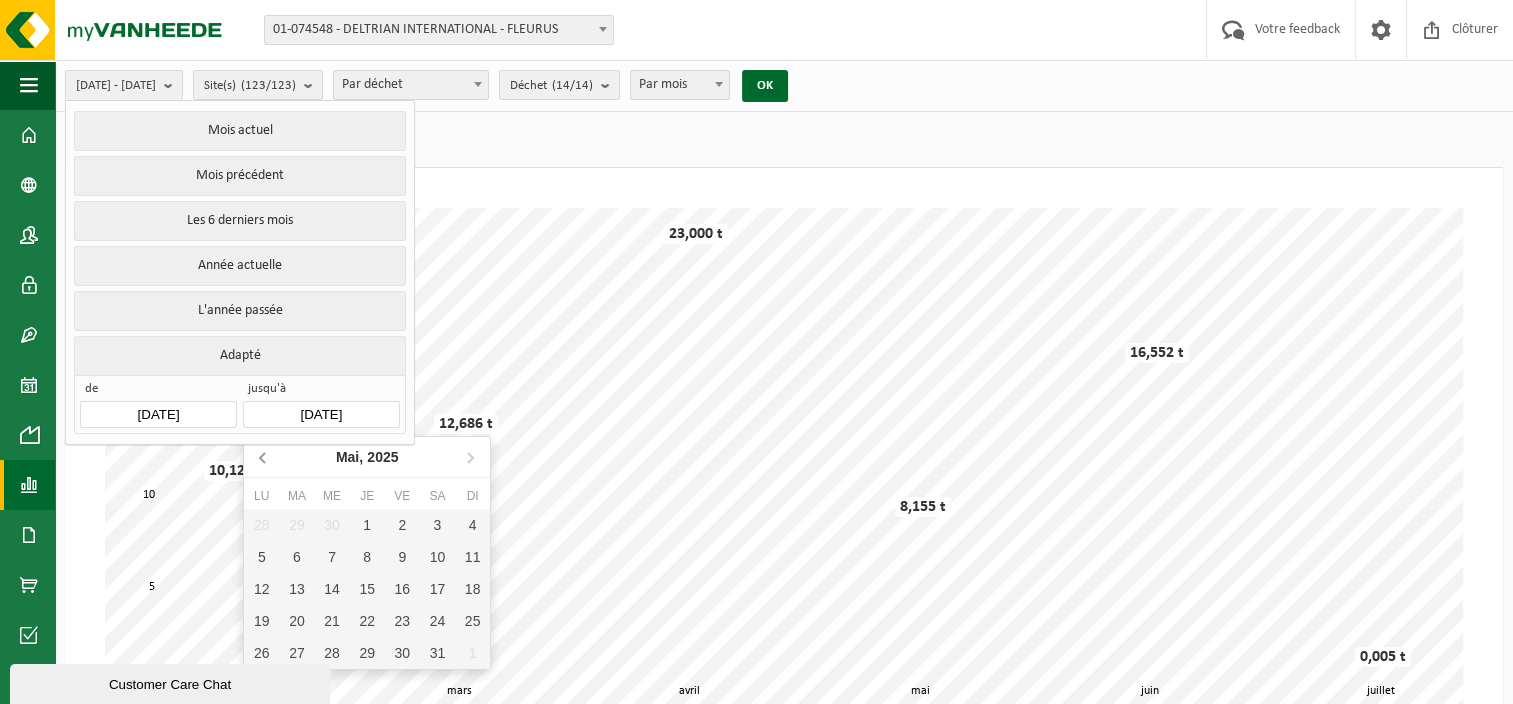 click 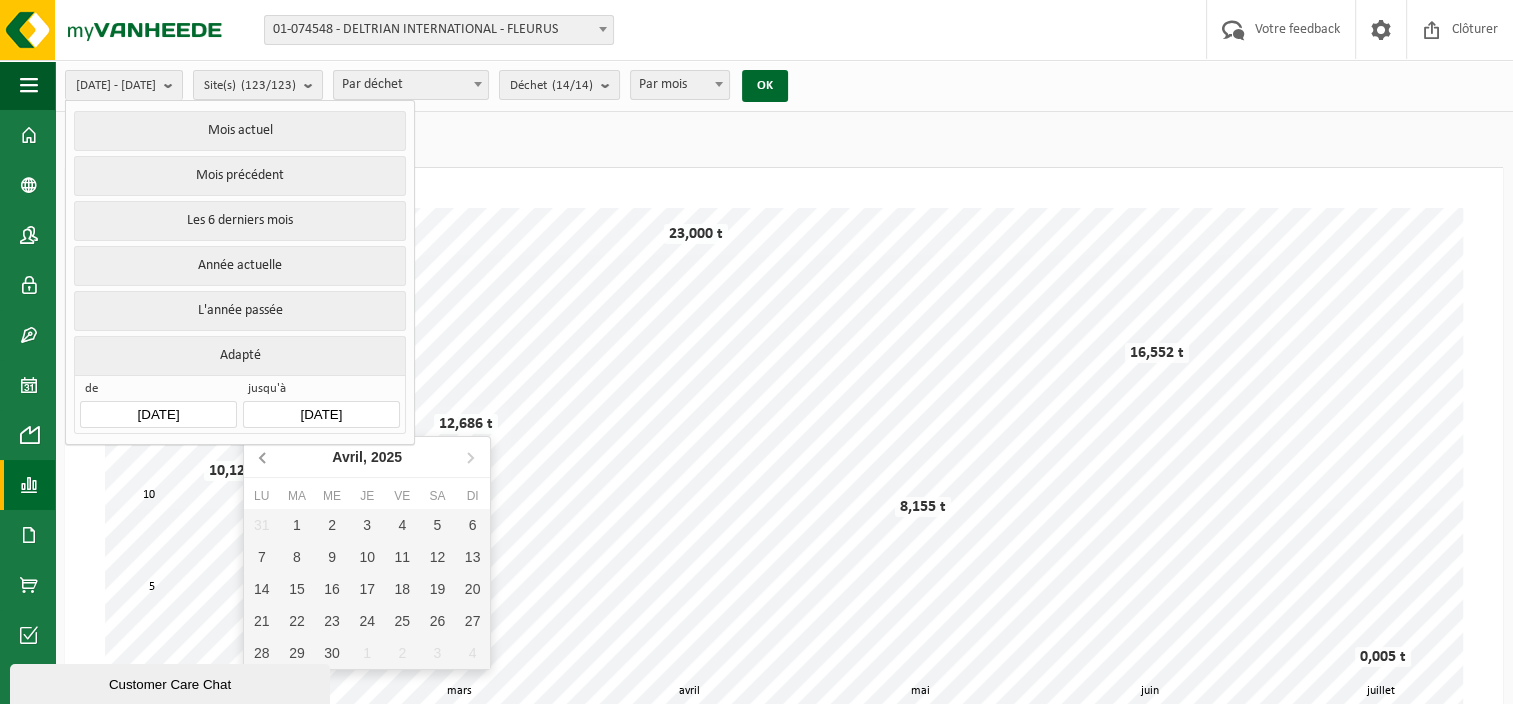 click 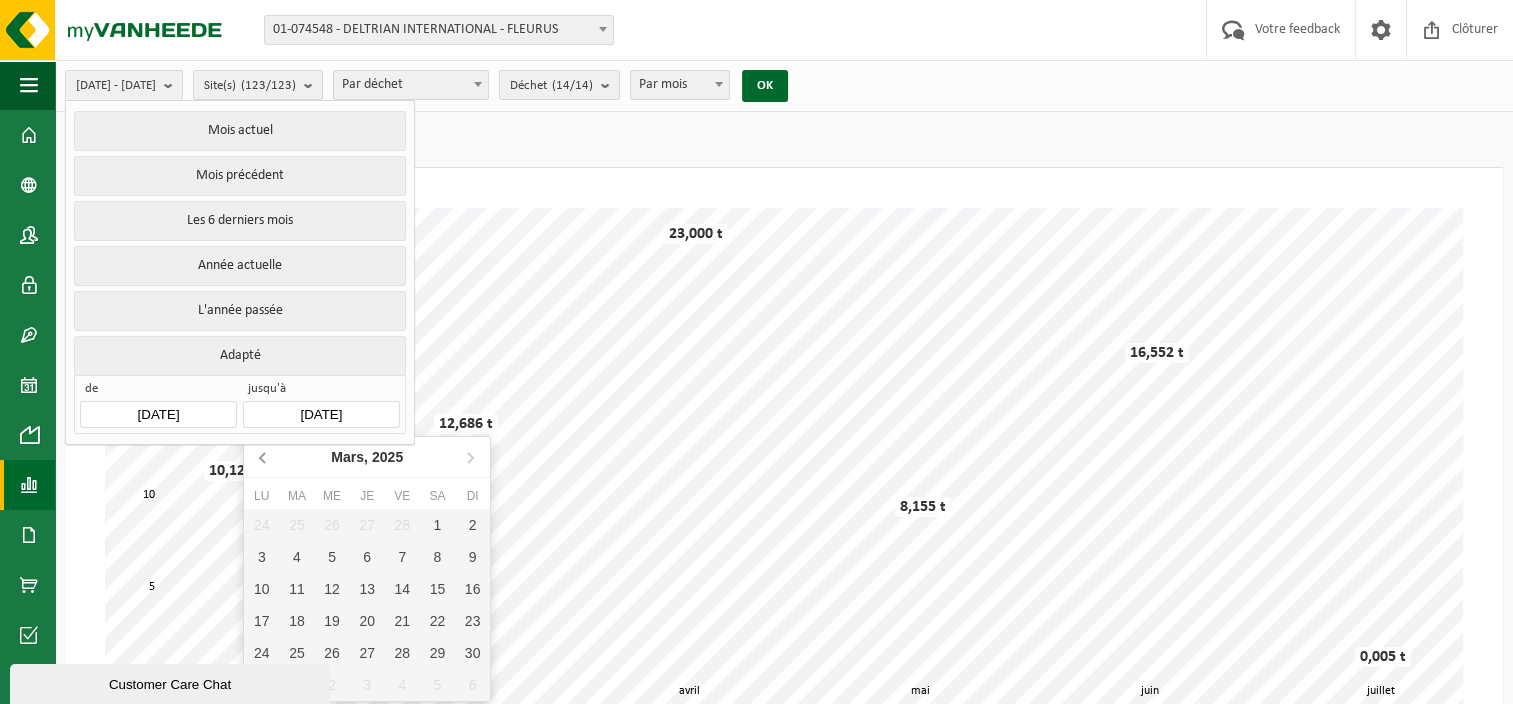click 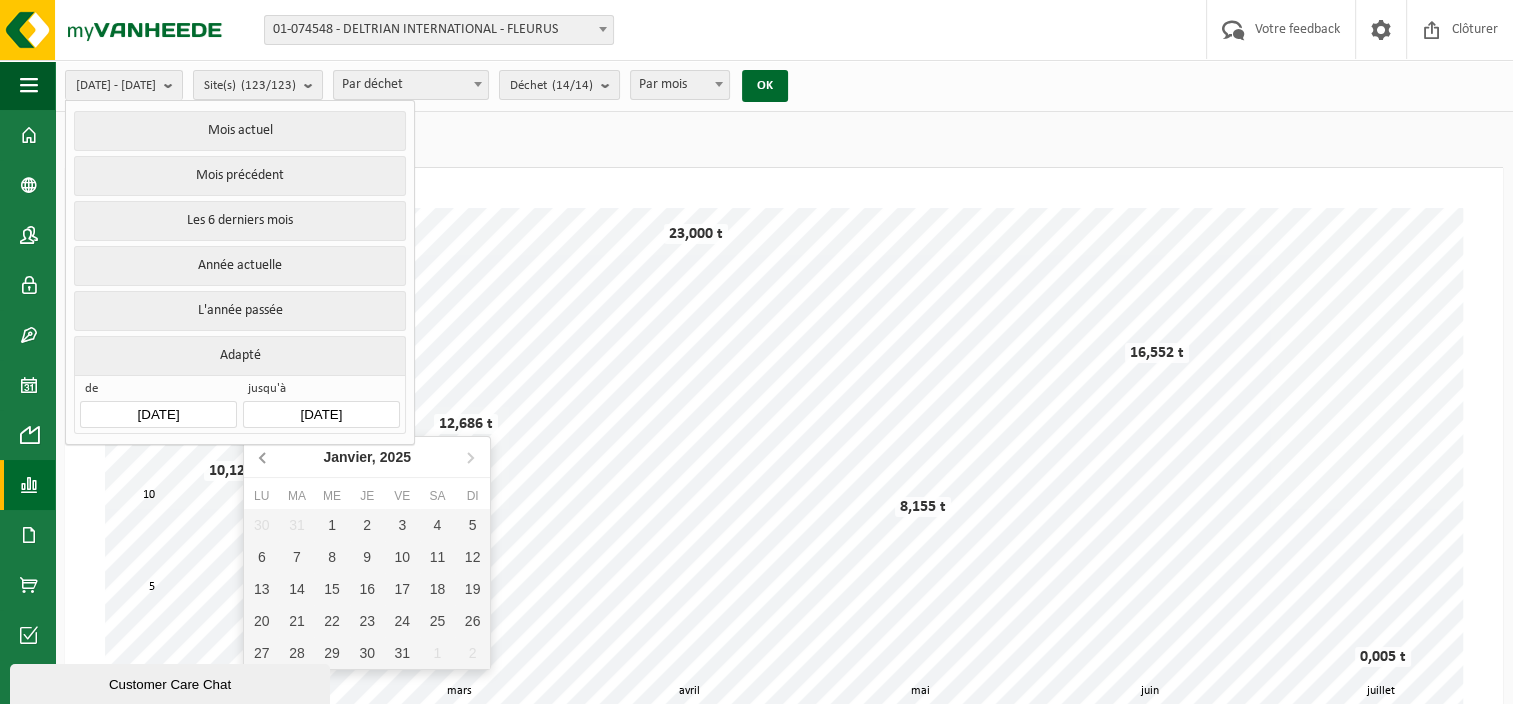 click 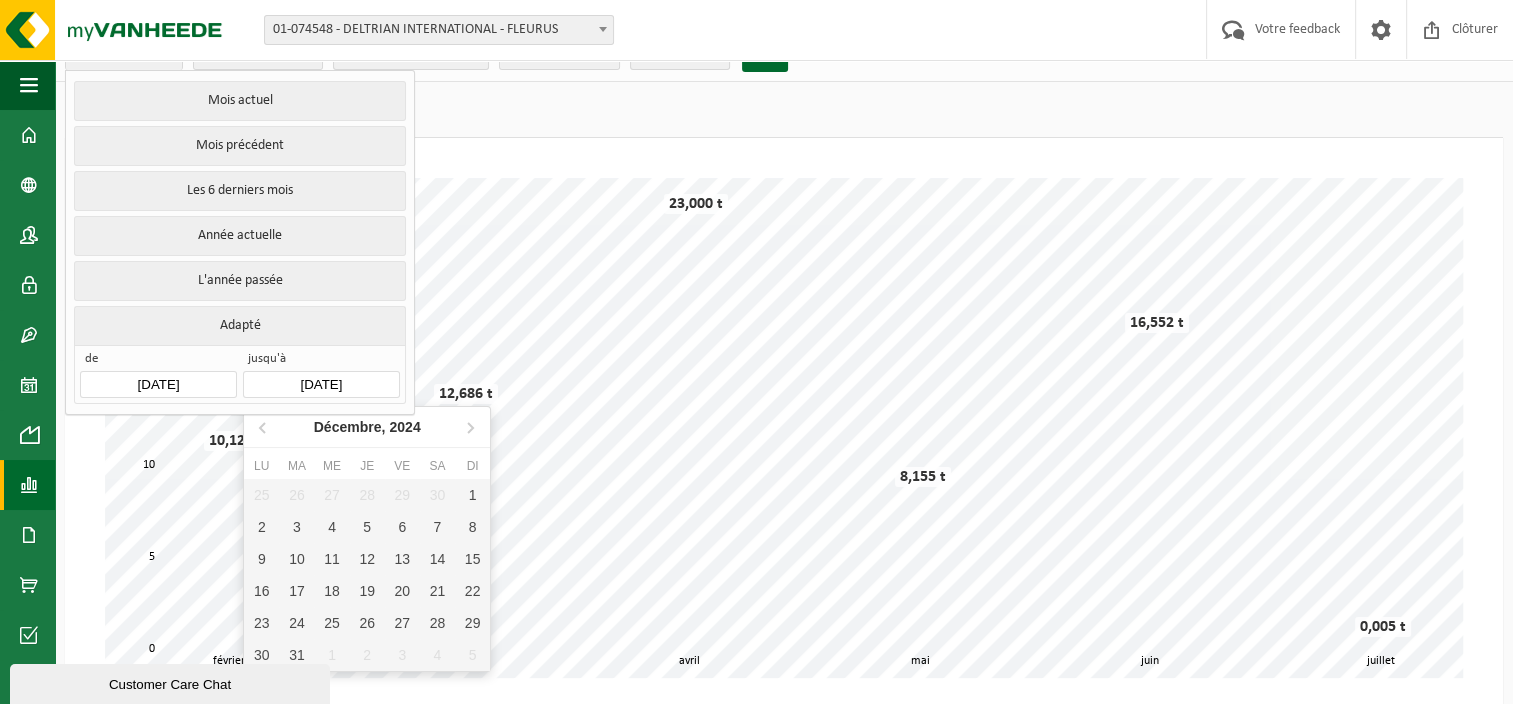 scroll, scrollTop: 40, scrollLeft: 0, axis: vertical 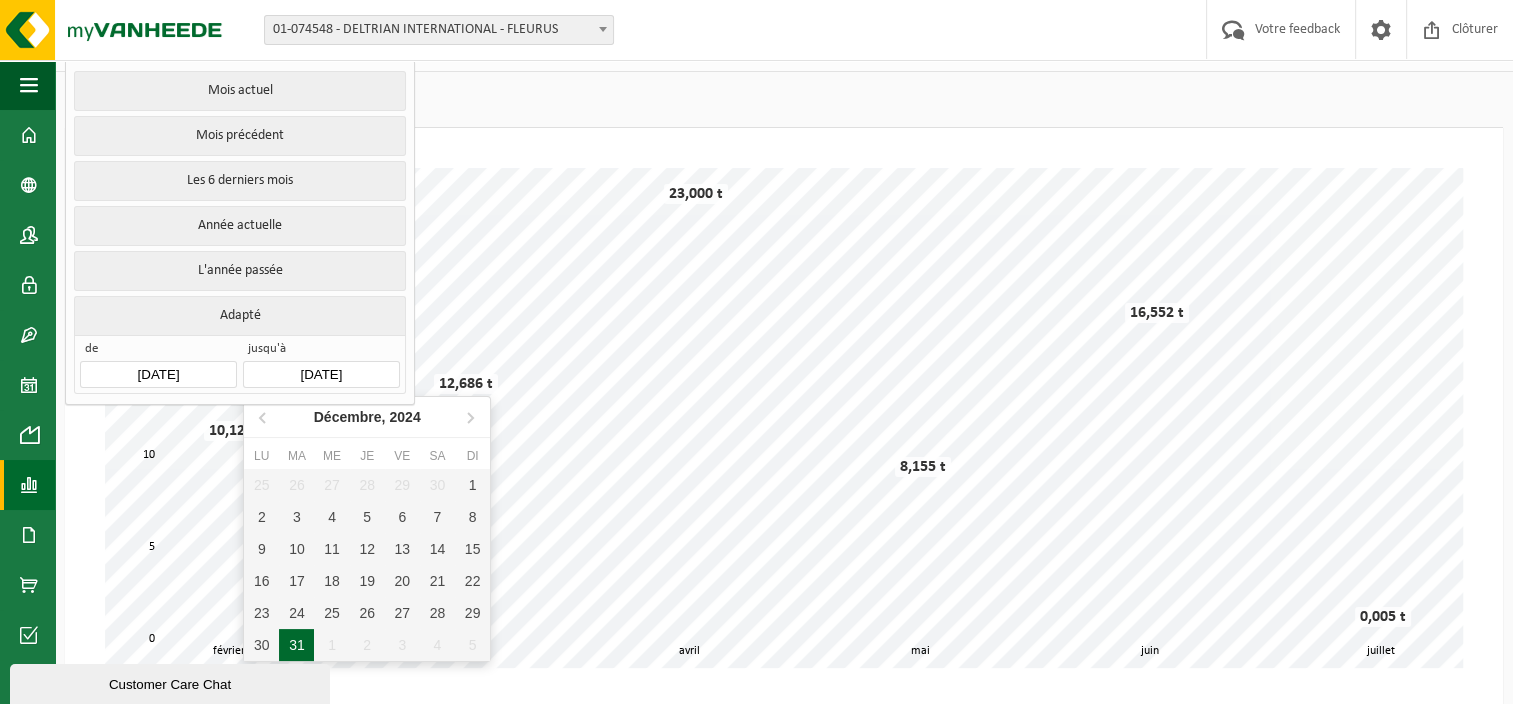click on "31" at bounding box center (296, 645) 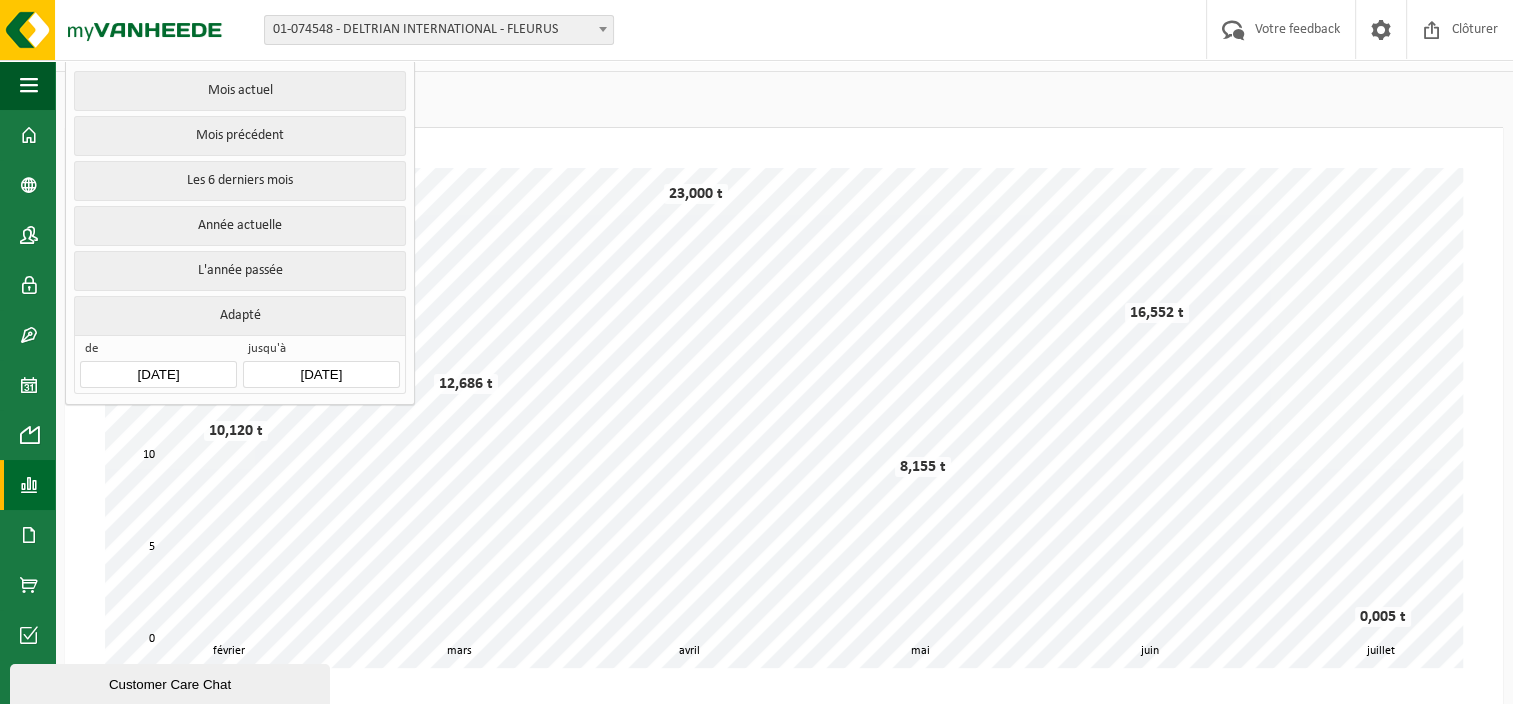 click on "Adapté" at bounding box center (239, 315) 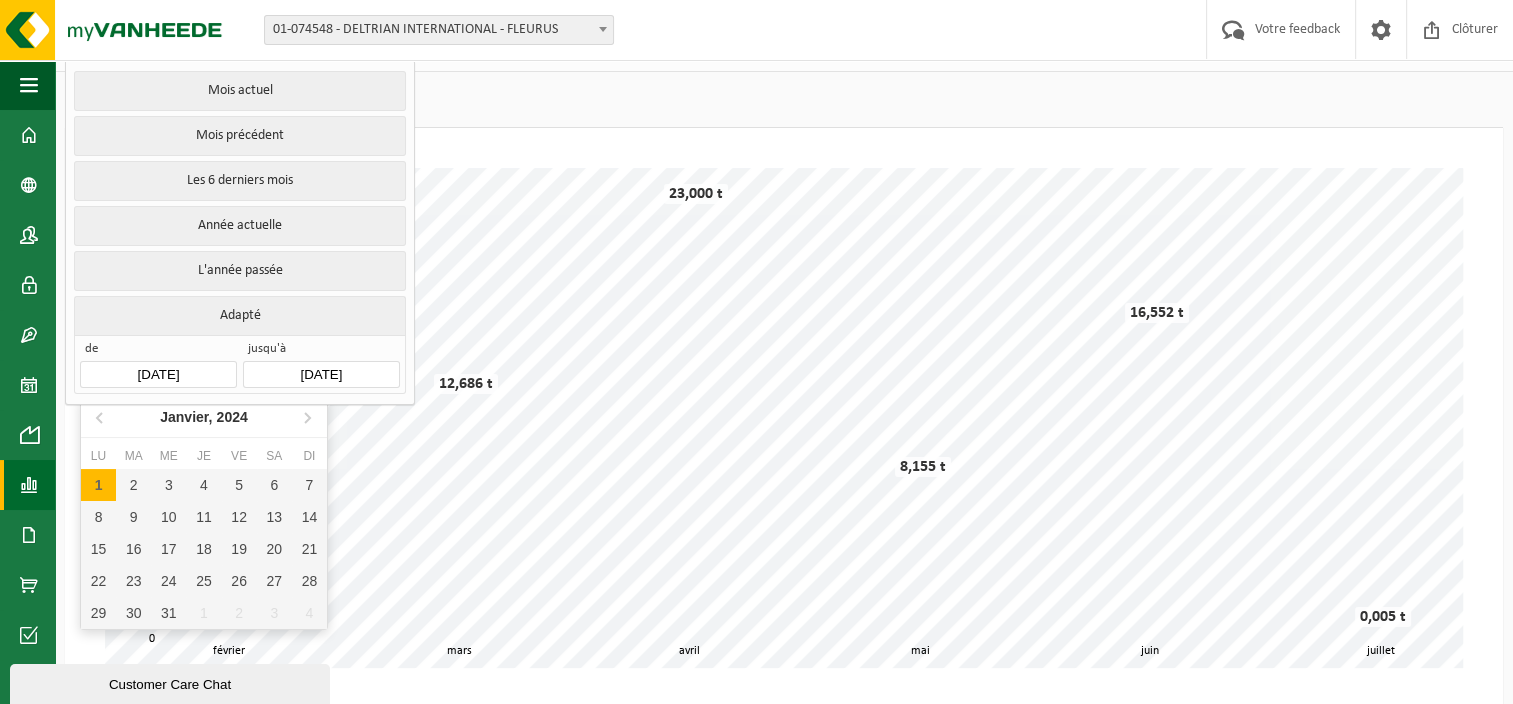 click on "2024-01-01" at bounding box center [158, 374] 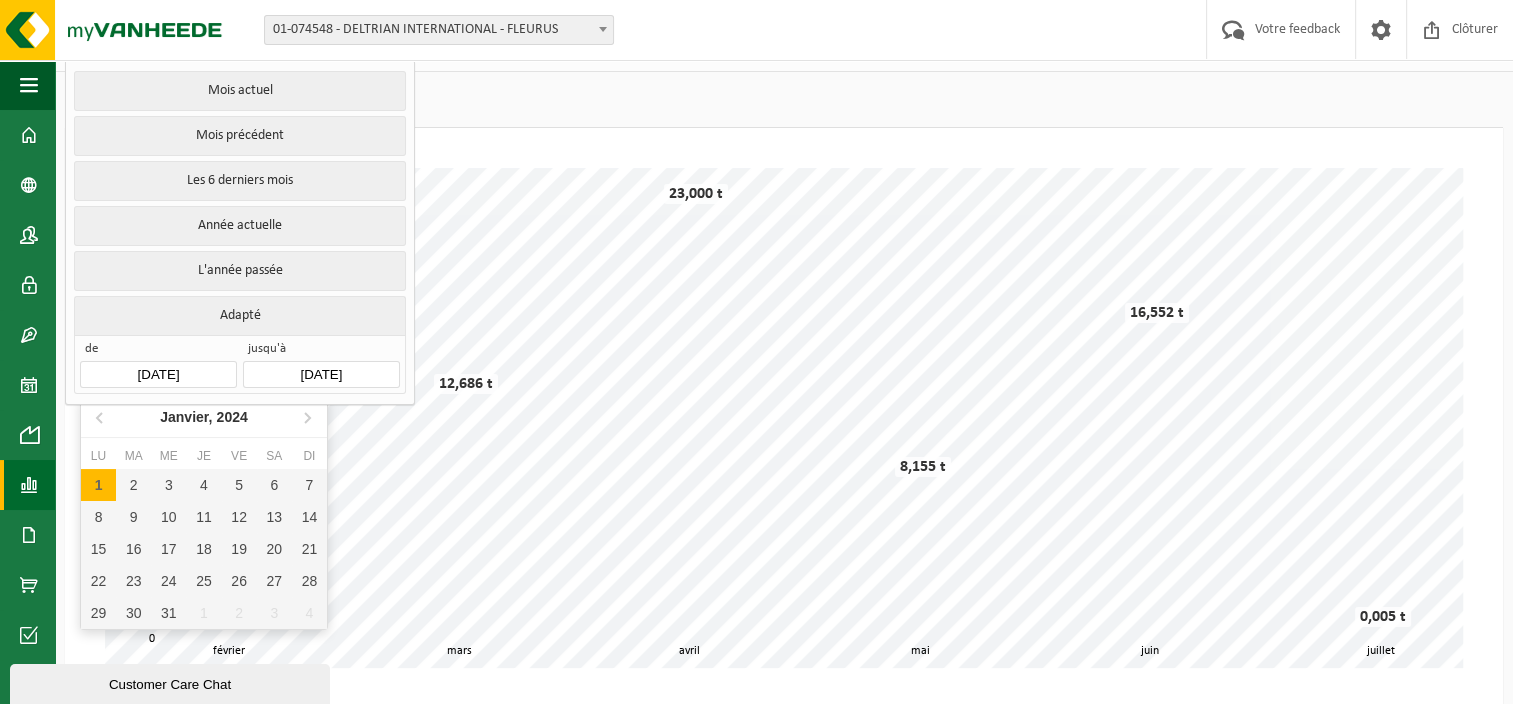 type 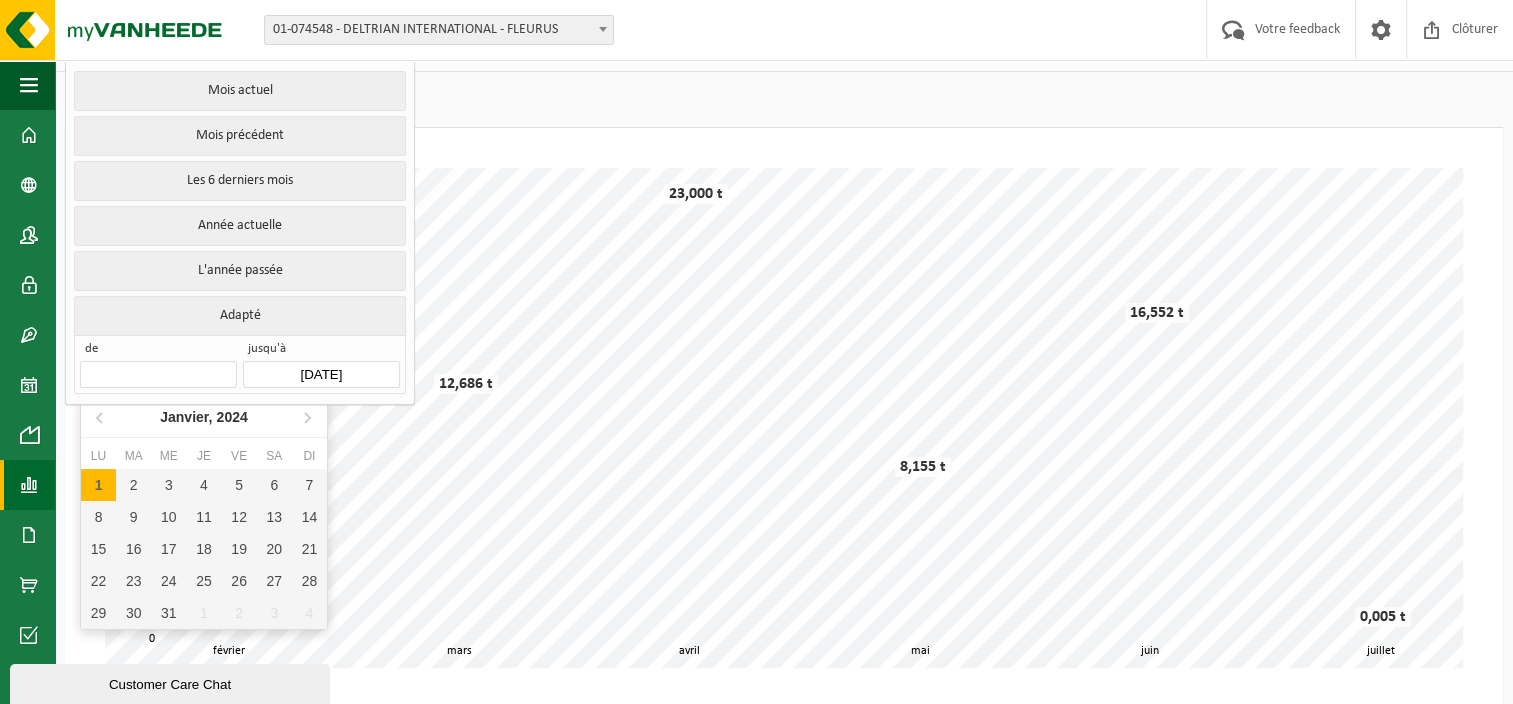 type on "[DATE]" 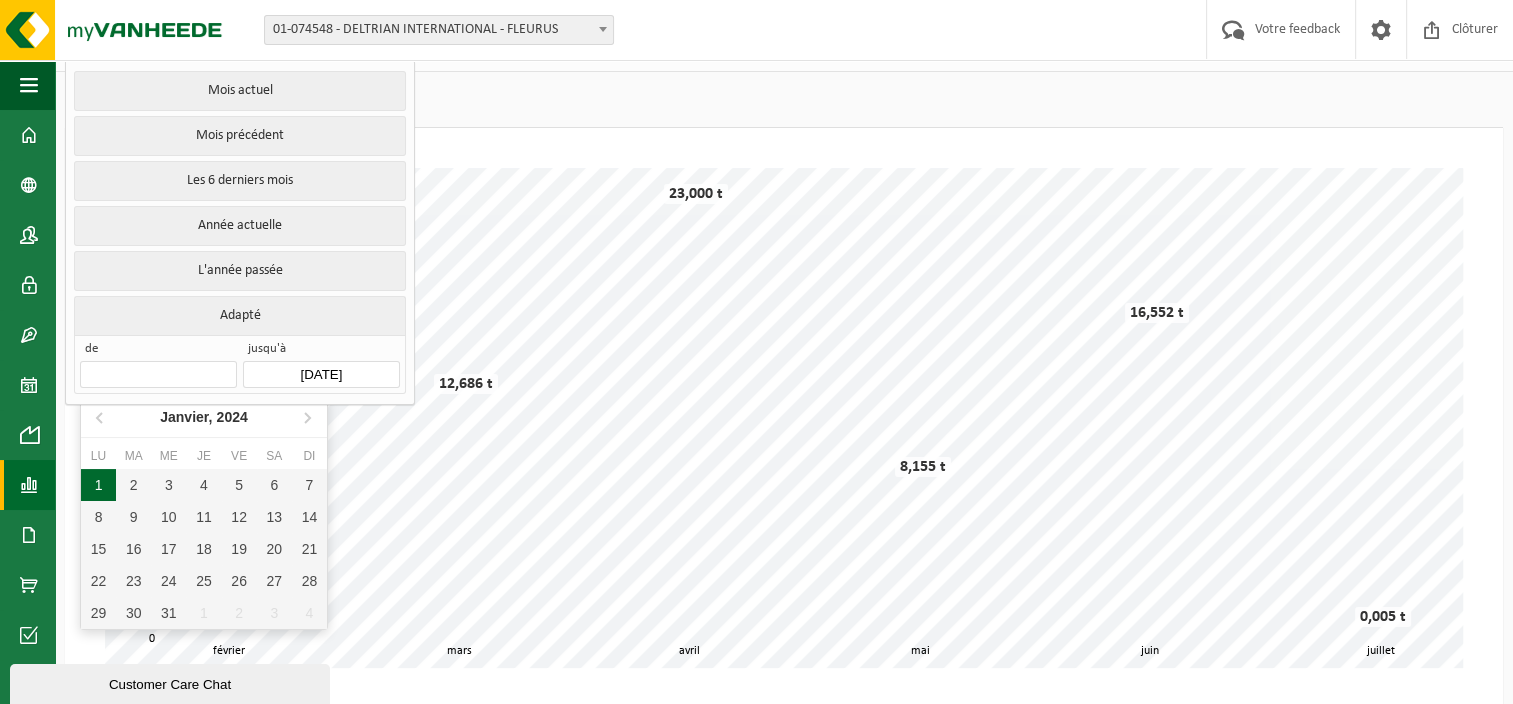 click on "1" at bounding box center [98, 485] 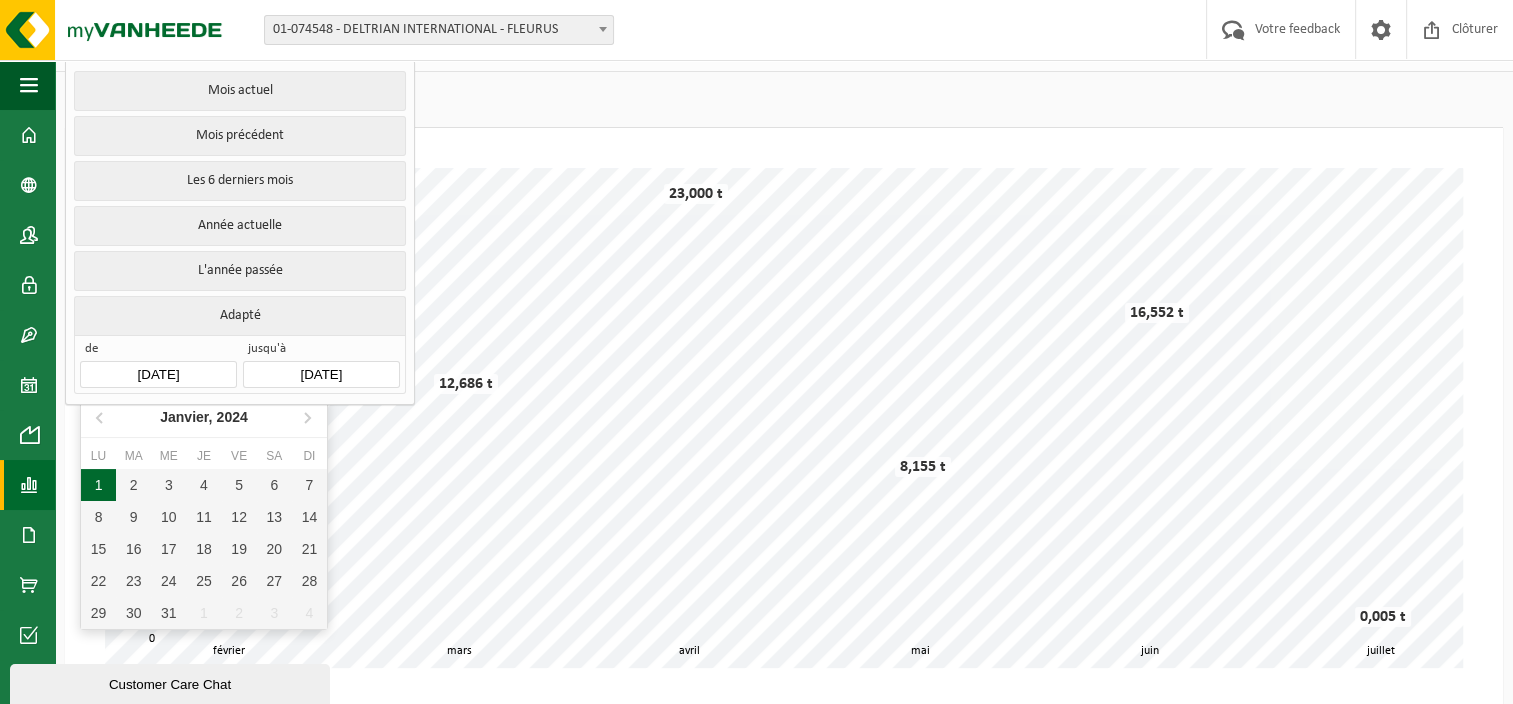 type on "[DATE]" 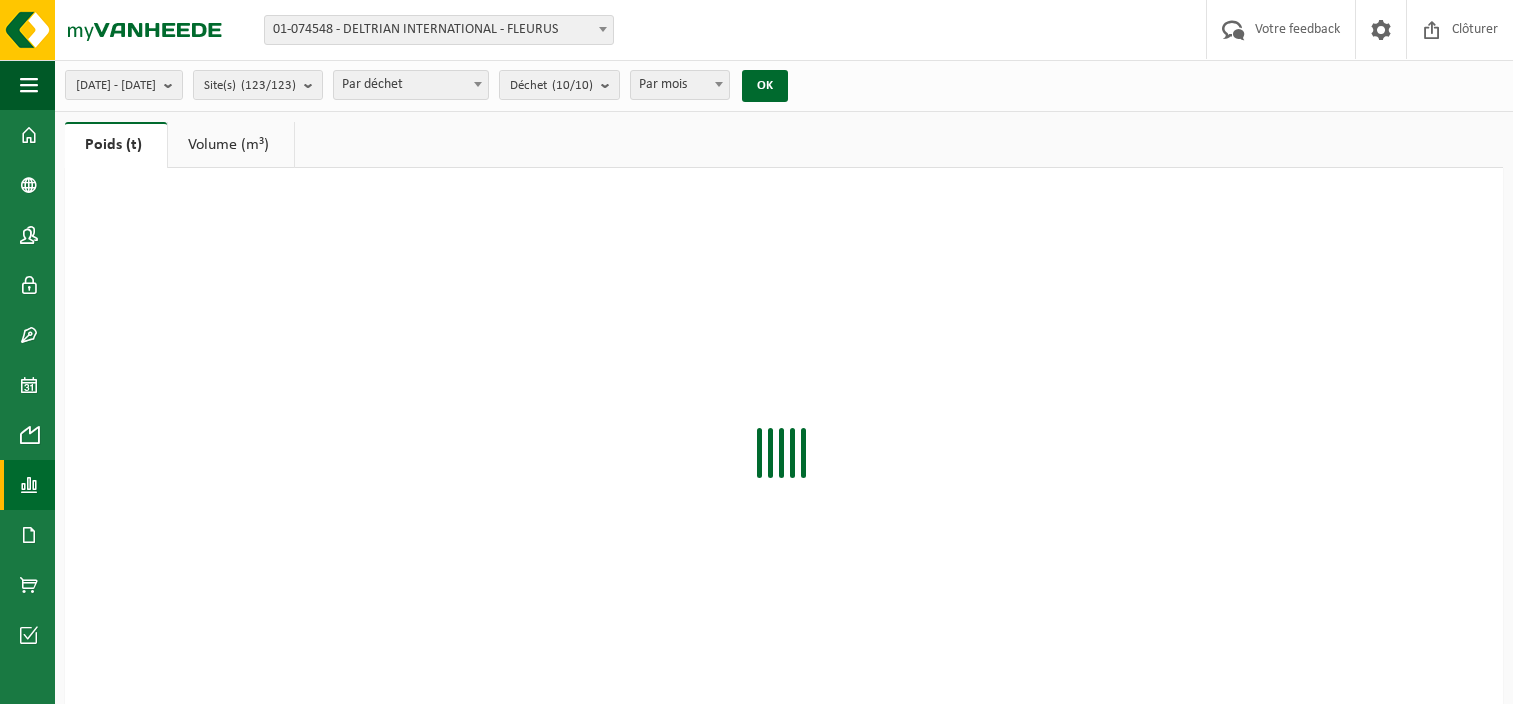scroll, scrollTop: 40, scrollLeft: 0, axis: vertical 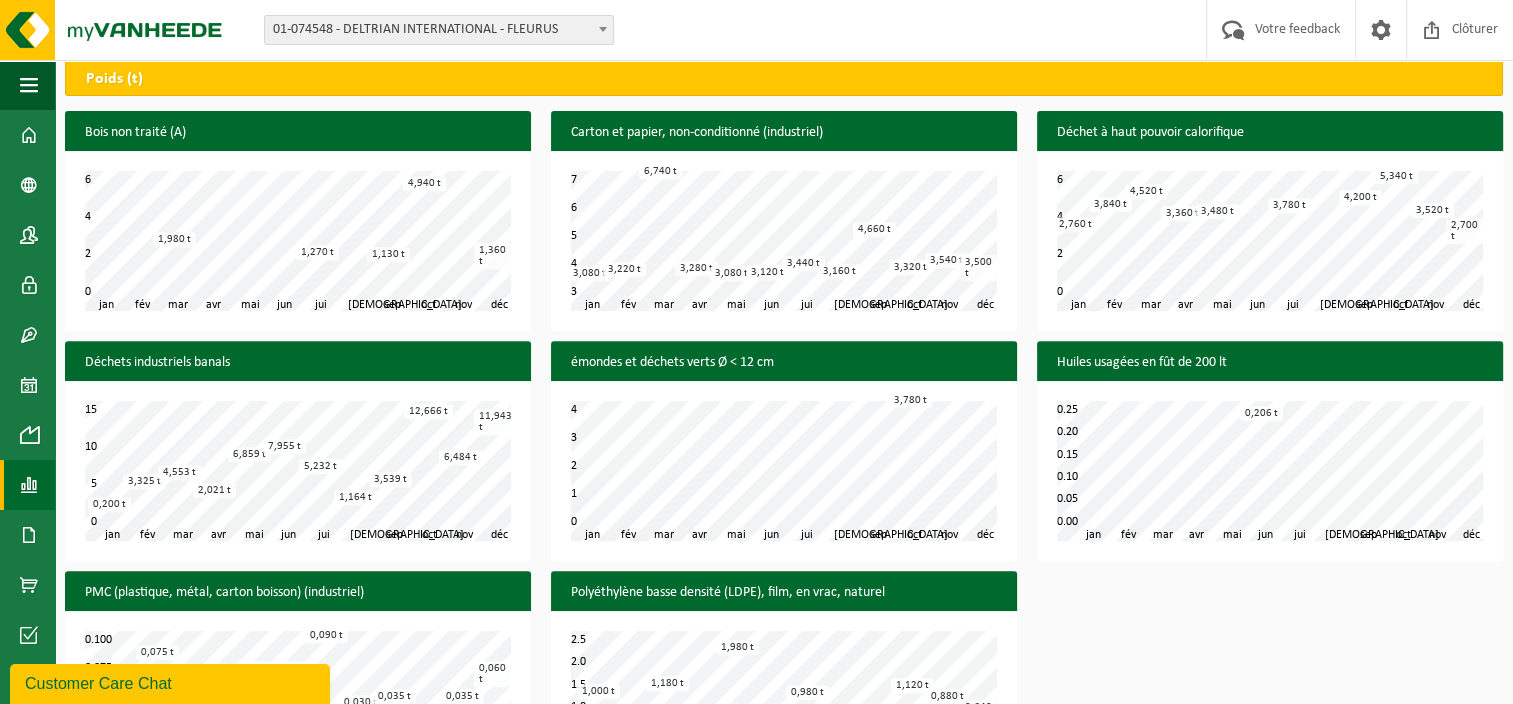 click on "Bois non traité (A) fév mar avr mai jun jui aoû sep oct nov jan déc 0 6 2 4 1,980 t 1,270 t 1,130 t 4,940 t 1,360 t Carton et papier, non-conditionné (industriel) fév mar avr mai jun jui aoû sep oct nov jan déc 3 7 4 5 6 3,080 t 3,220 t 6,740 t 3,280 t 3,080 t 3,120 t 3,440 t 3,160 t 4,660 t 3,320 t 3,540 t 3,500 t Déchet à haut pouvoir calorifique
fév mar avr mai jun jui aoû sep oct nov jan déc 0 6 2 4 2,760 t 3,840 t 4,520 t 3,360 t 3,480 t 3,780 t 4,200 t 5,340 t 3,520 t 2,700 t Déchets industriels banals fév mar avr mai jun jui aoû sep oct nov jan déc 0 5 15 10 0,200 t 3,325 t 4,553 t 2,021 t 6,859 t 7,955 t 5,232 t 1,164 t 3,539 t 12,666 t 6,484 t 11,943 t émondes et déchets verts Ø < 12 cm fév mar avr mai jun jui aoû sep oct nov jan déc 0 4 1 2 3 3,780 t Huiles usagées en fût de 200 lt fév mar avr mai jun jui aoû sep oct nov jan déc 0.00 0.25 0.05 0.10 0.15 0.20 0,206 t PMC (plastique, métal, carton boisson) (industriel) fév mar avr mai jun jui aoû sep oct nov jan déc" at bounding box center [784, 456] 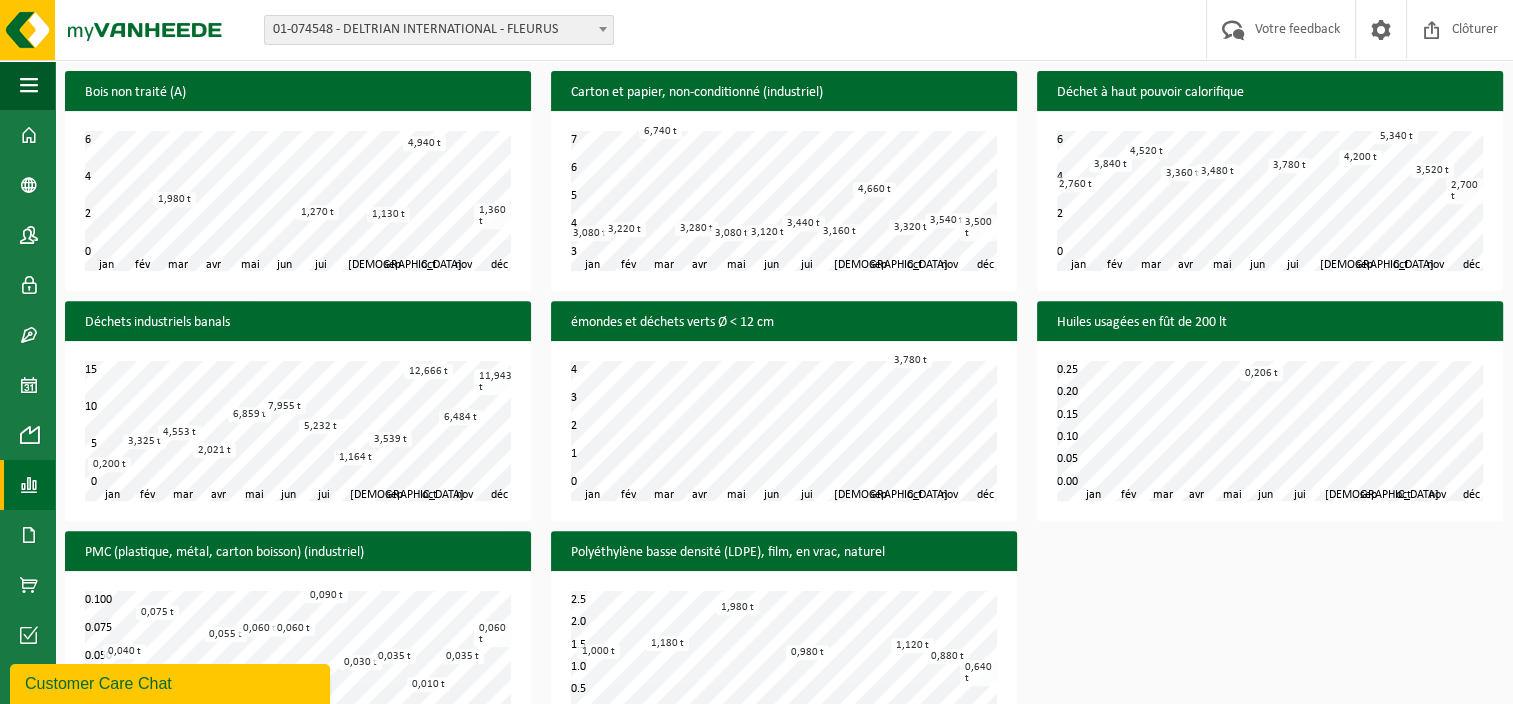 scroll, scrollTop: 906, scrollLeft: 0, axis: vertical 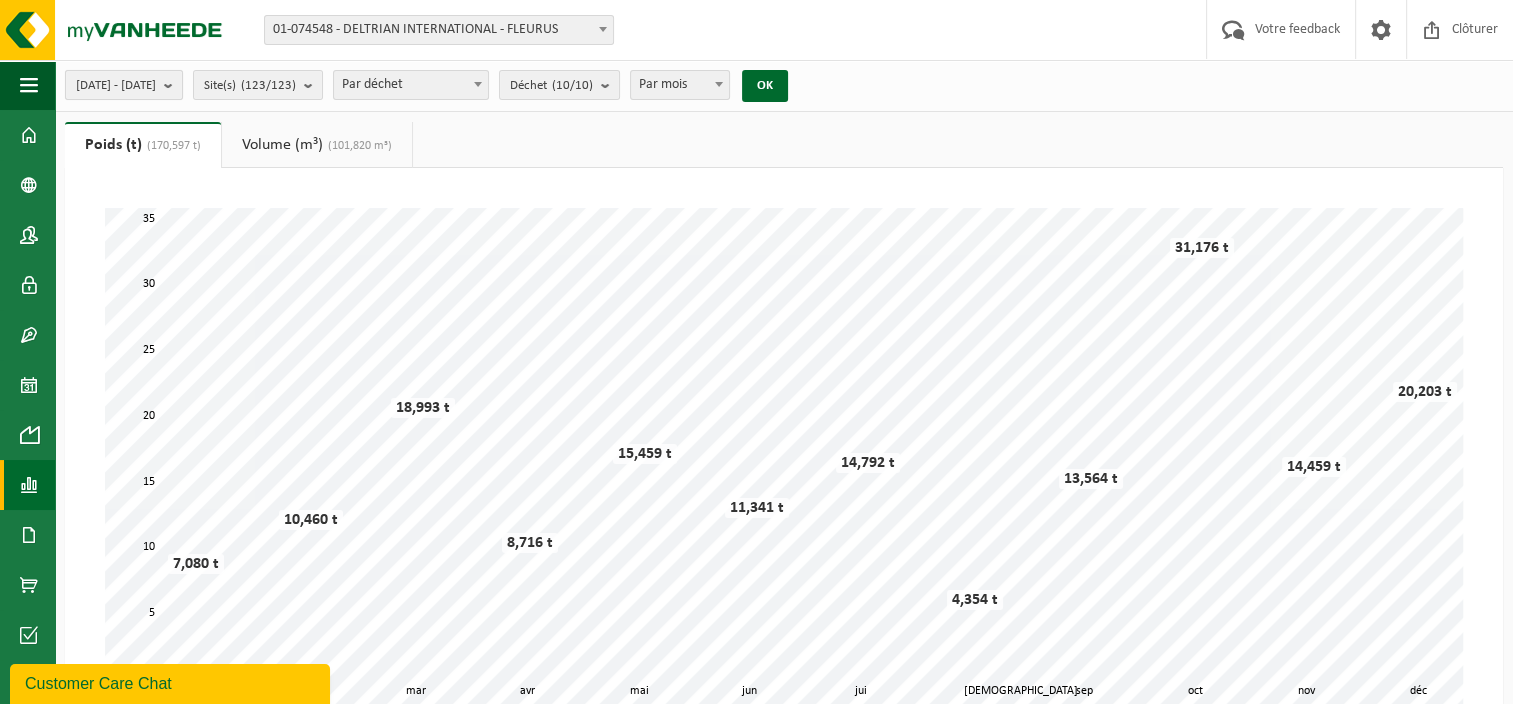 click on "2024-01-01 - 2024-12-31" at bounding box center [116, 86] 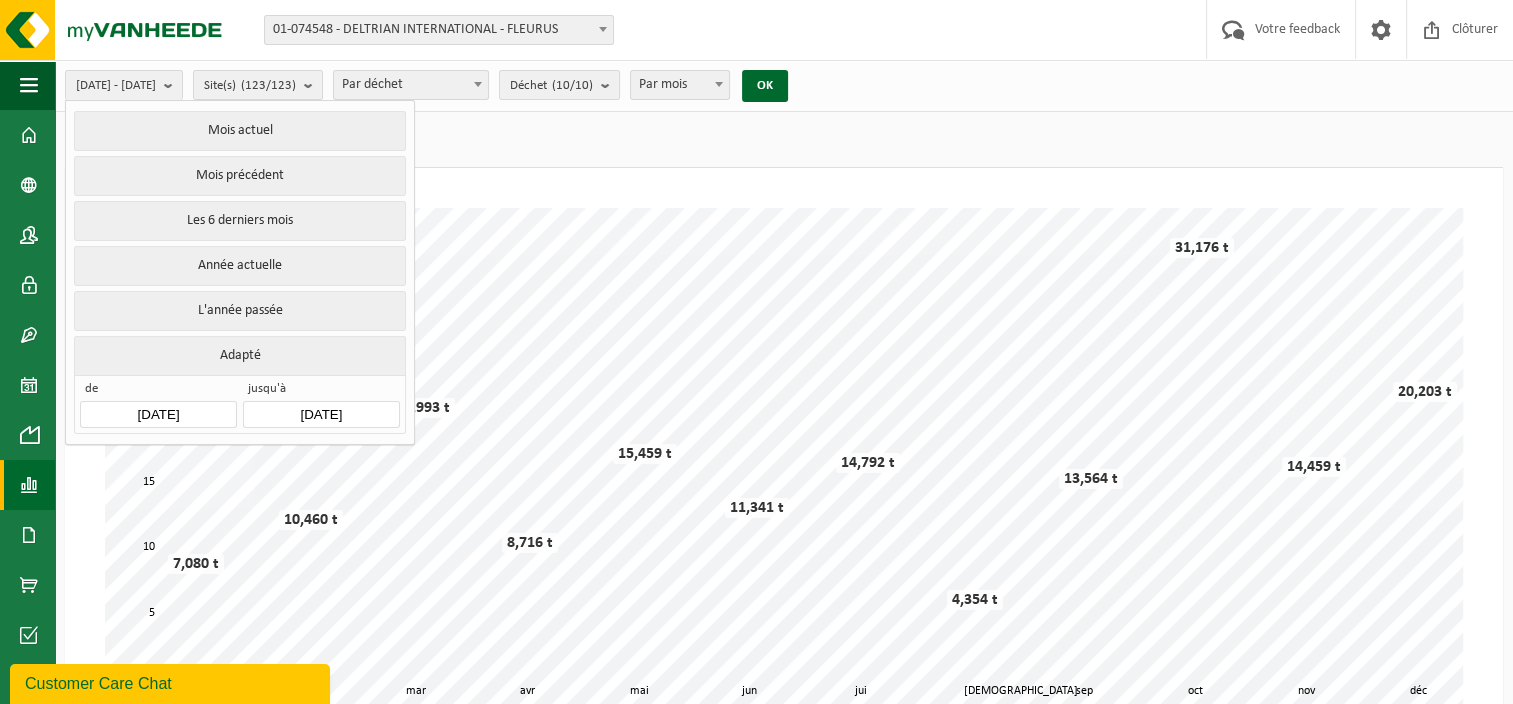 click on "2024-01-01" at bounding box center [158, 414] 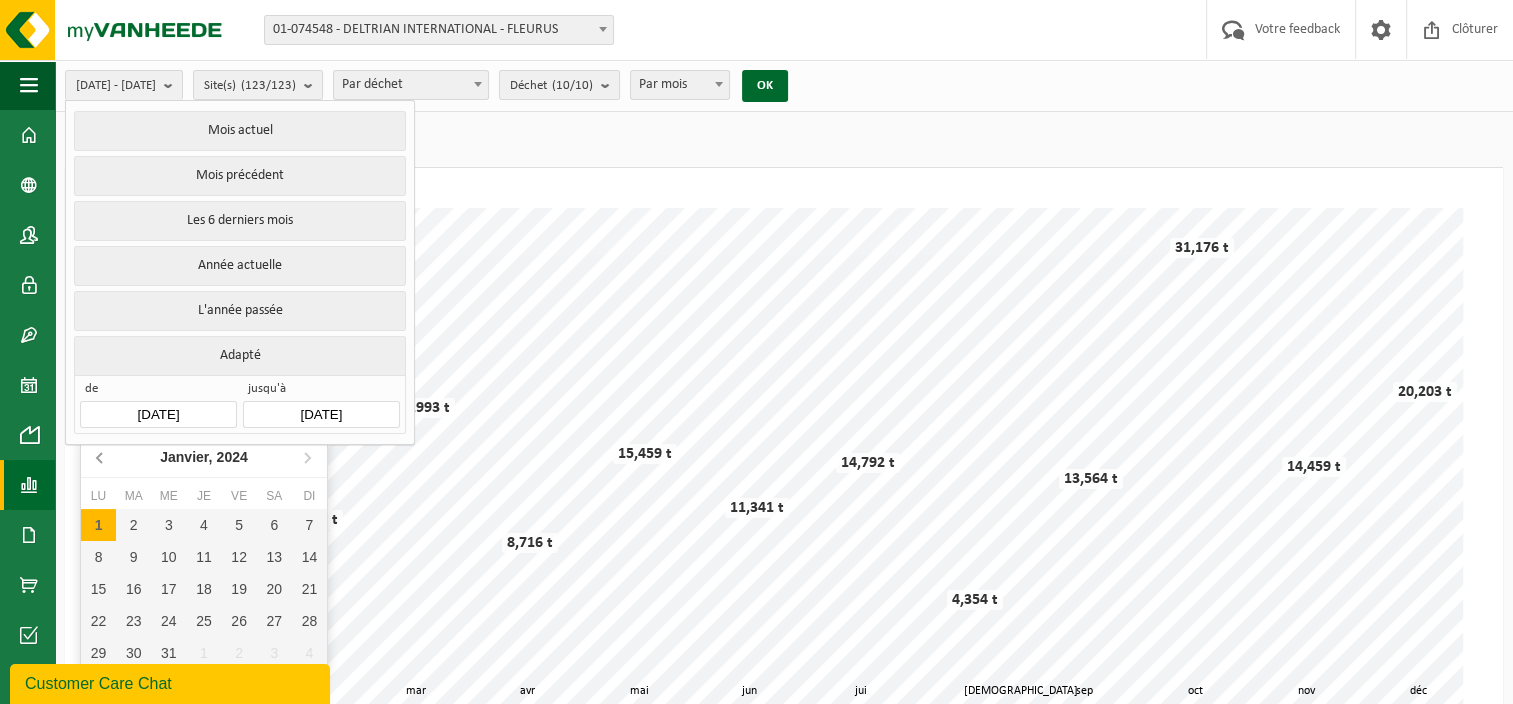 click 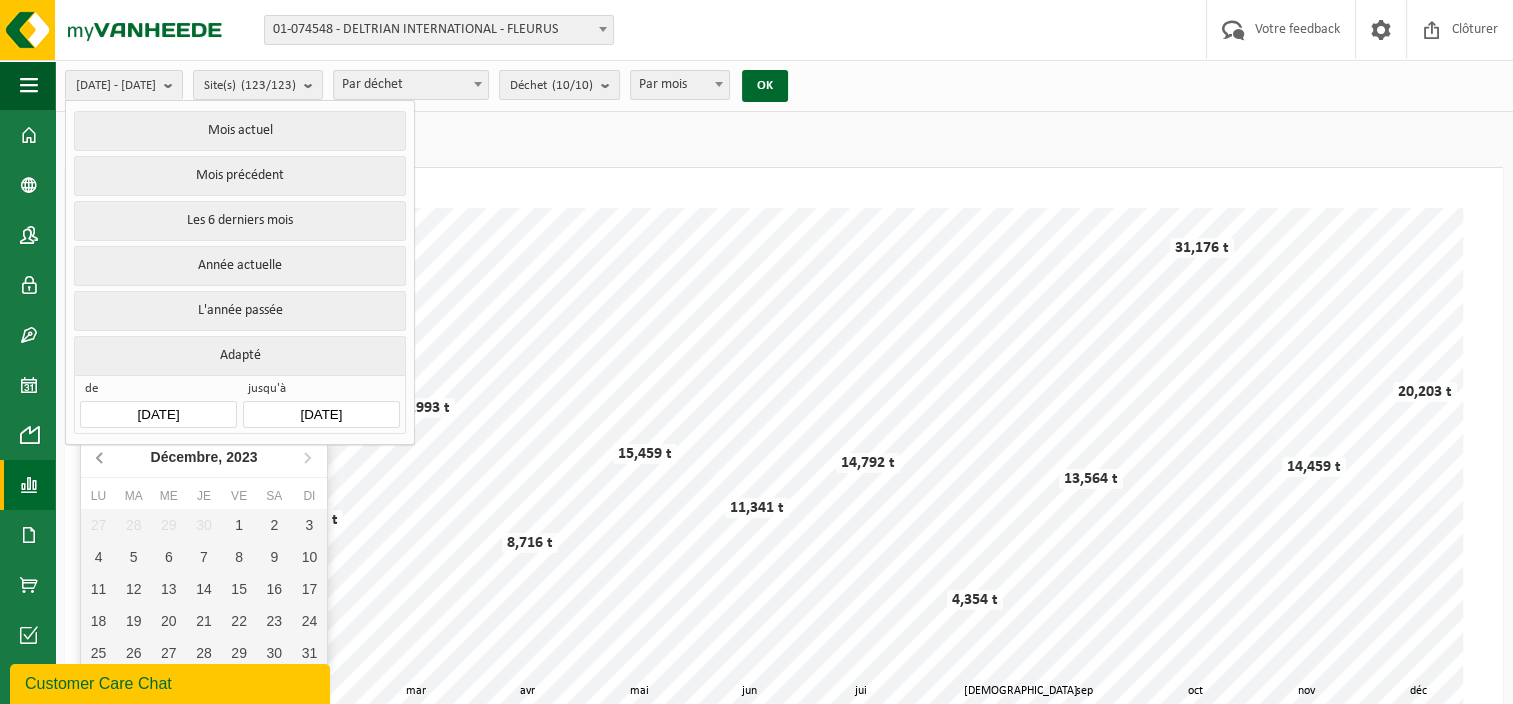 click 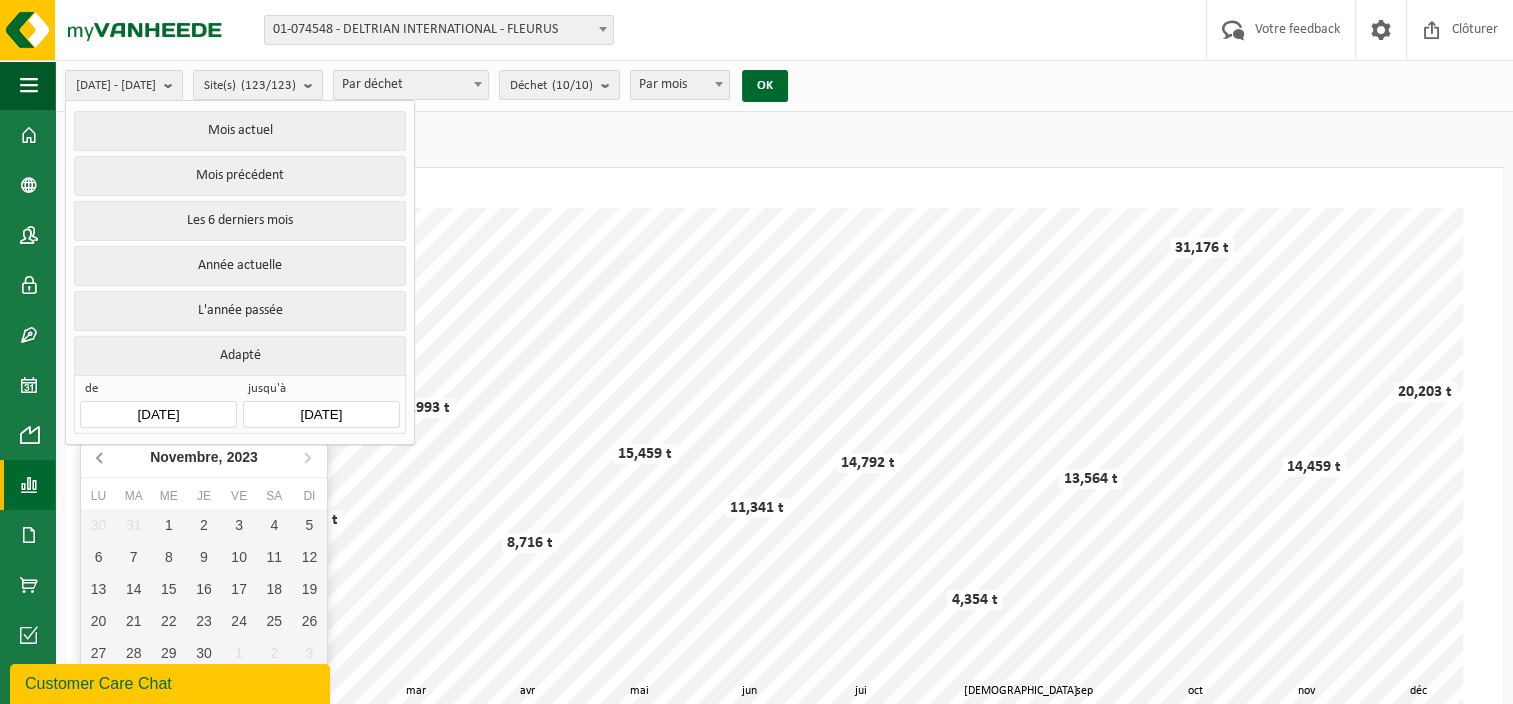 click 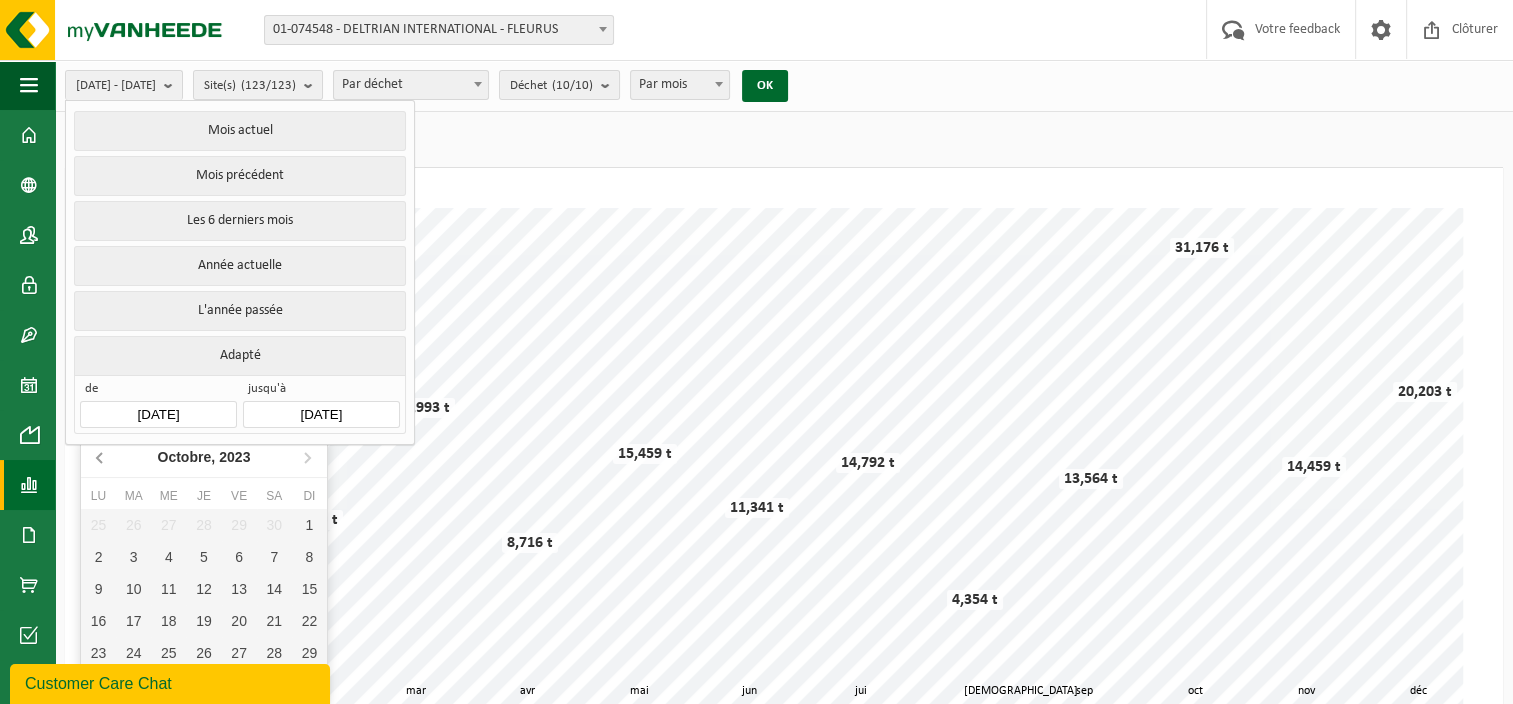 click 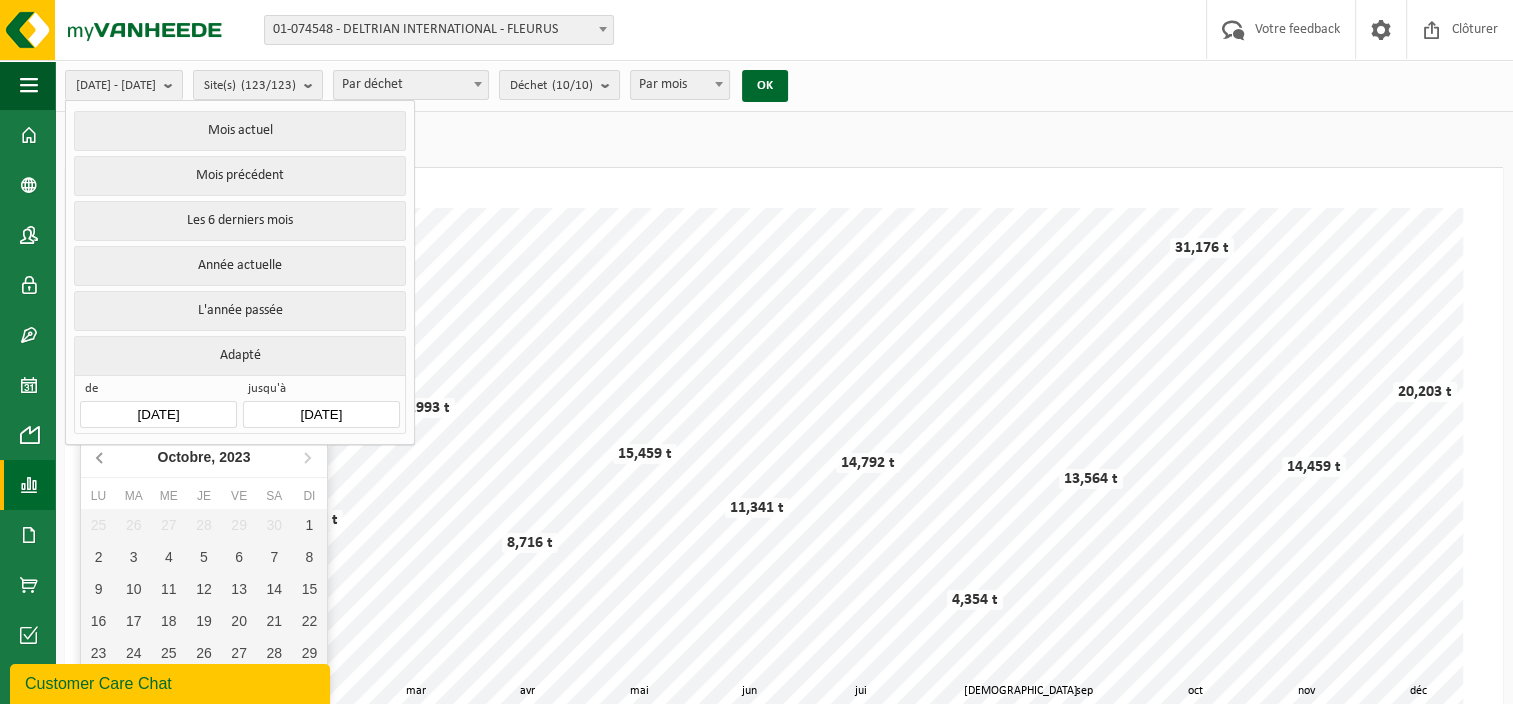 click 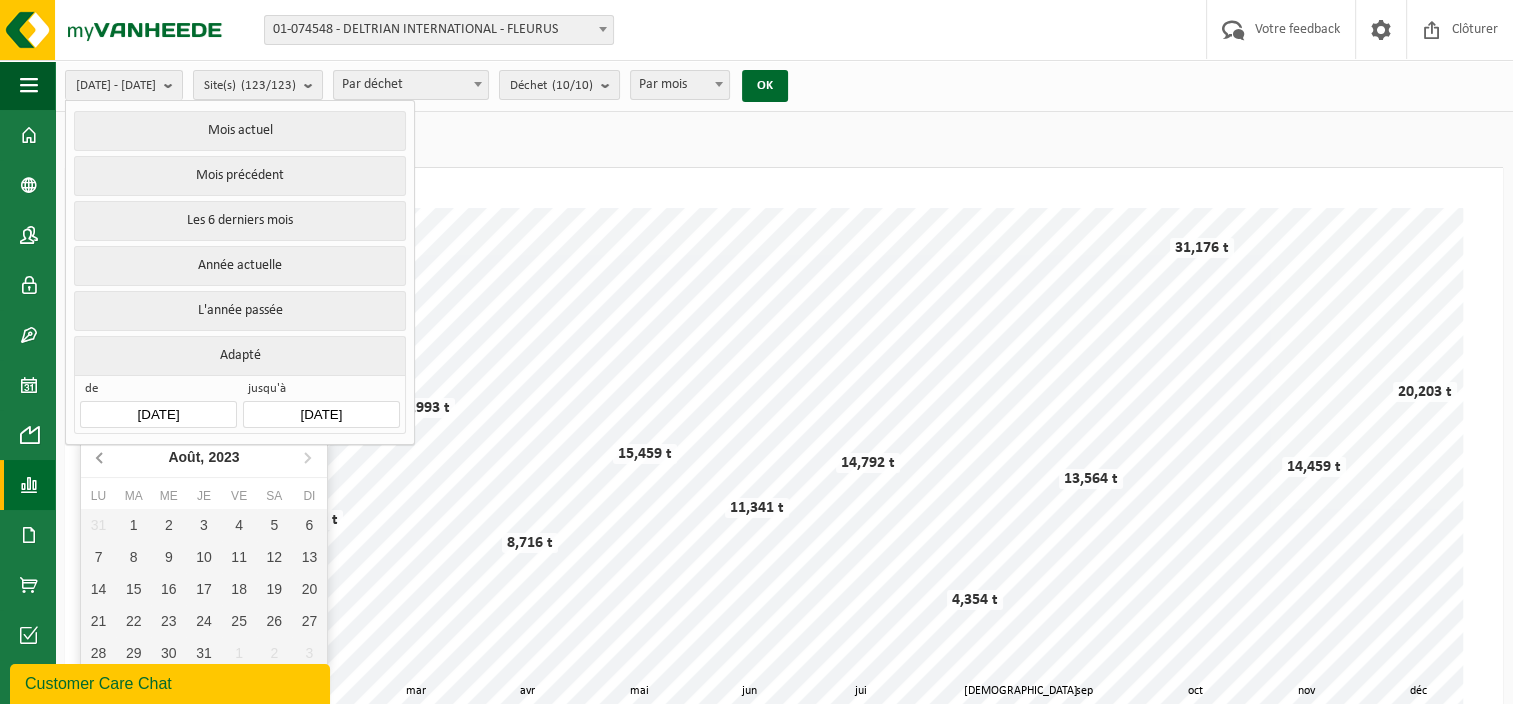 click 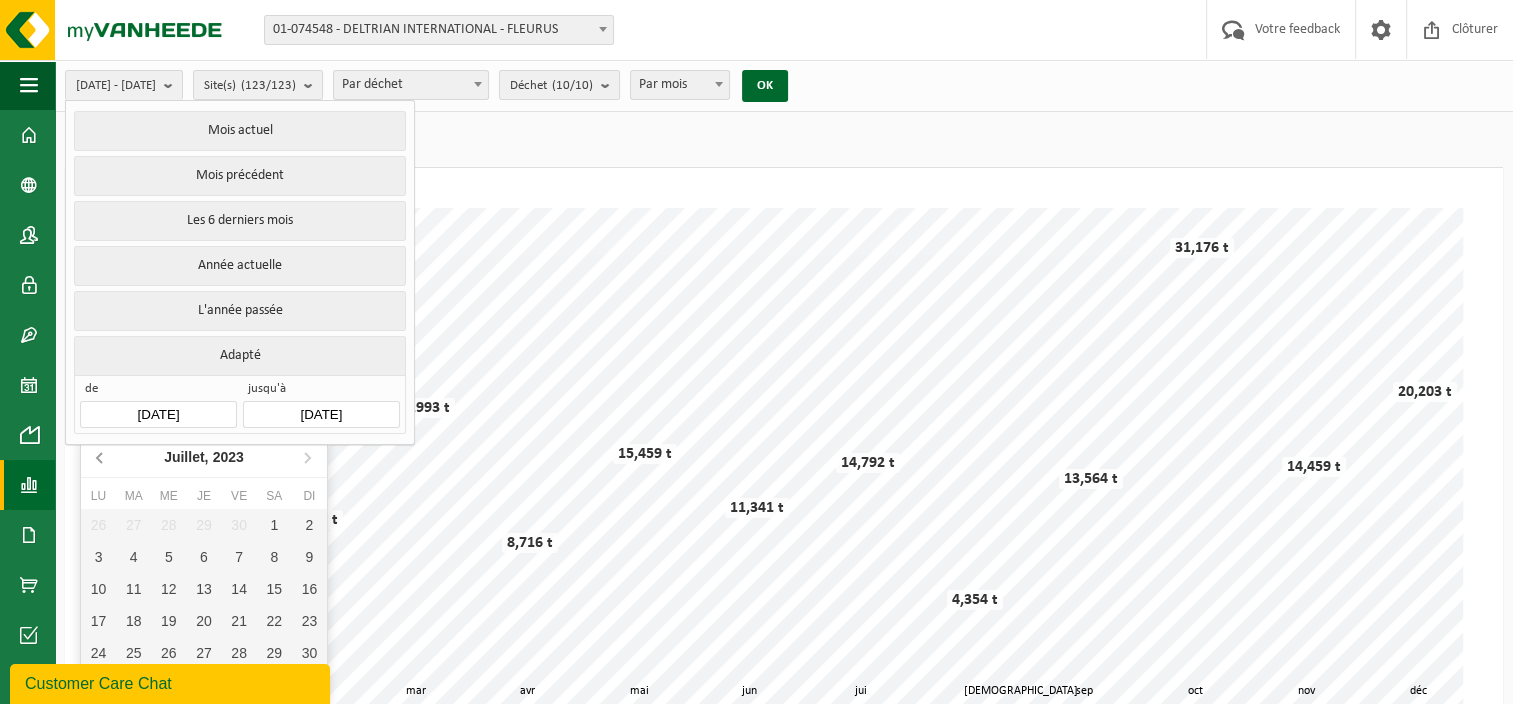click 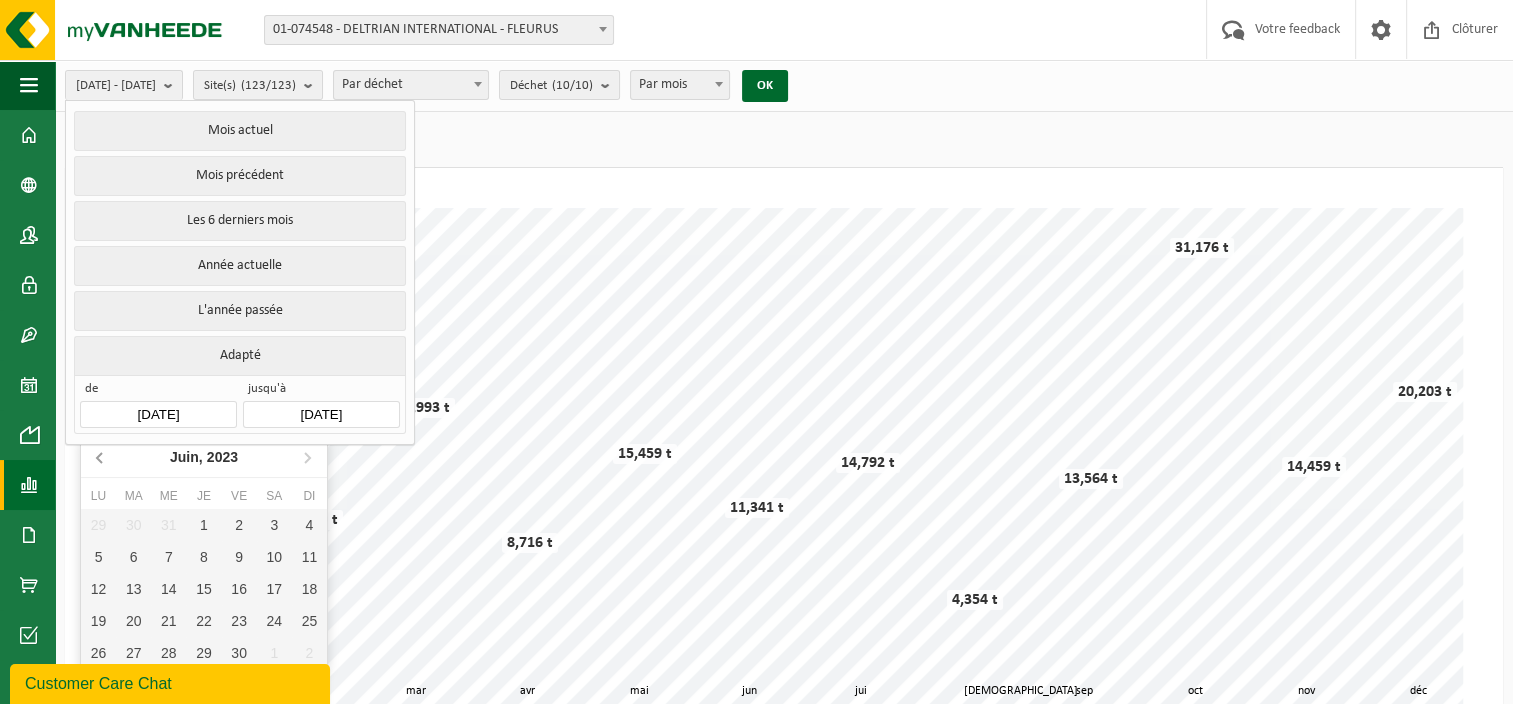 click 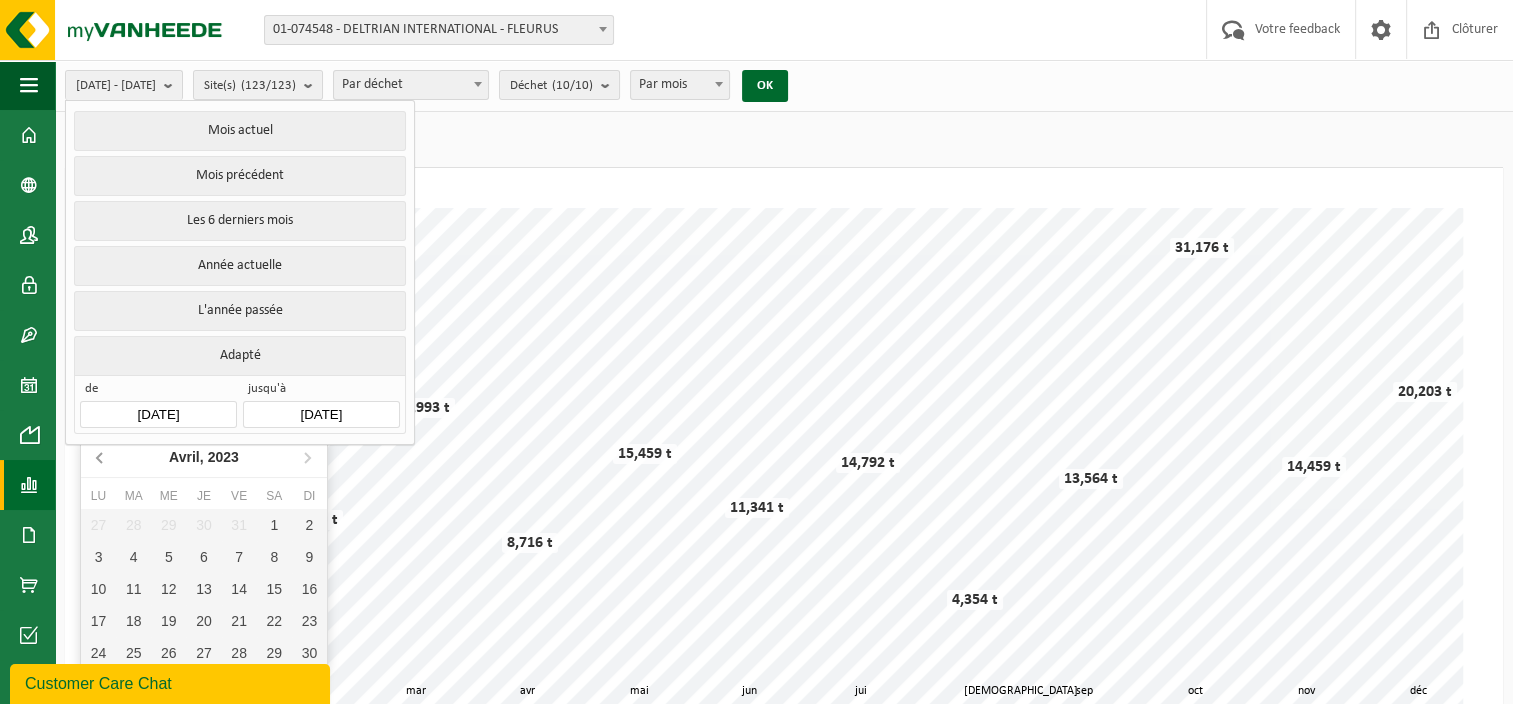 click 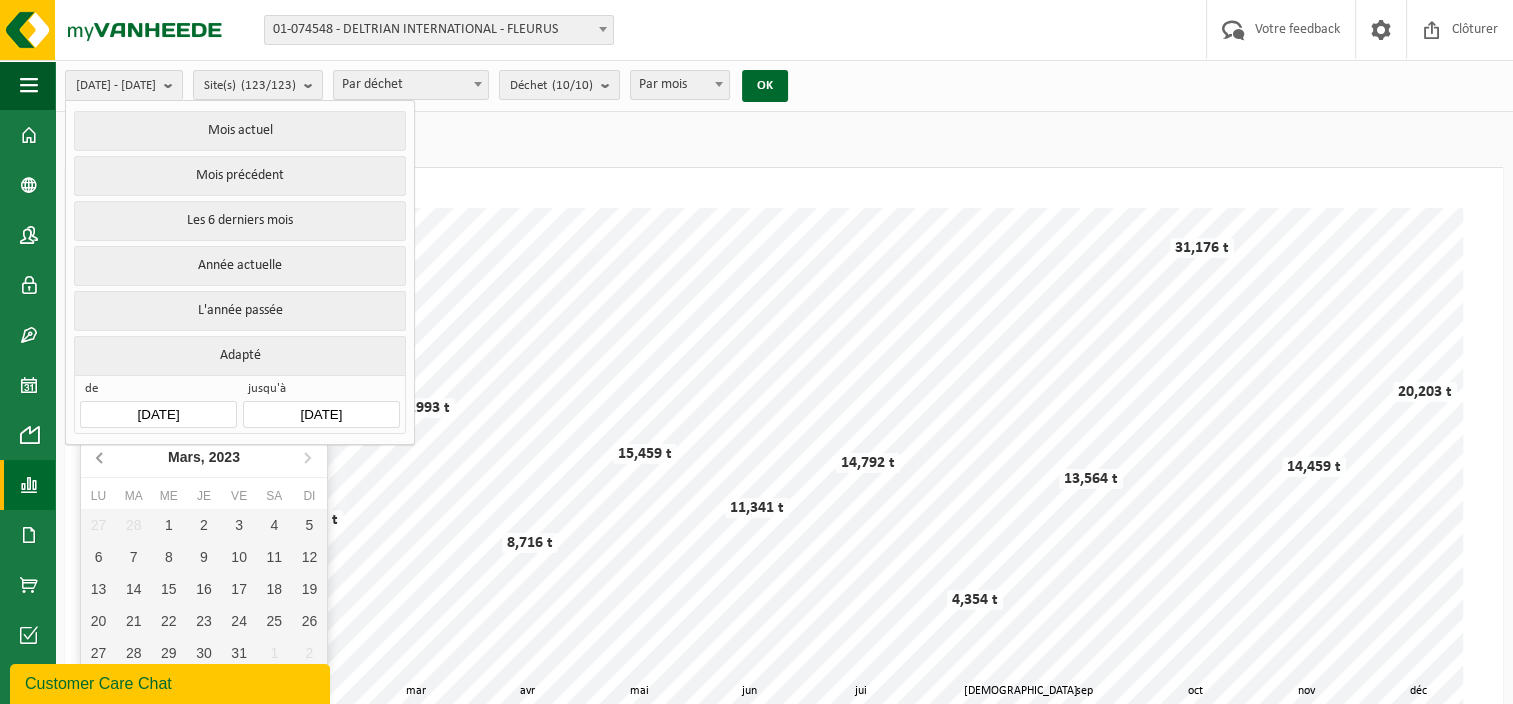 click 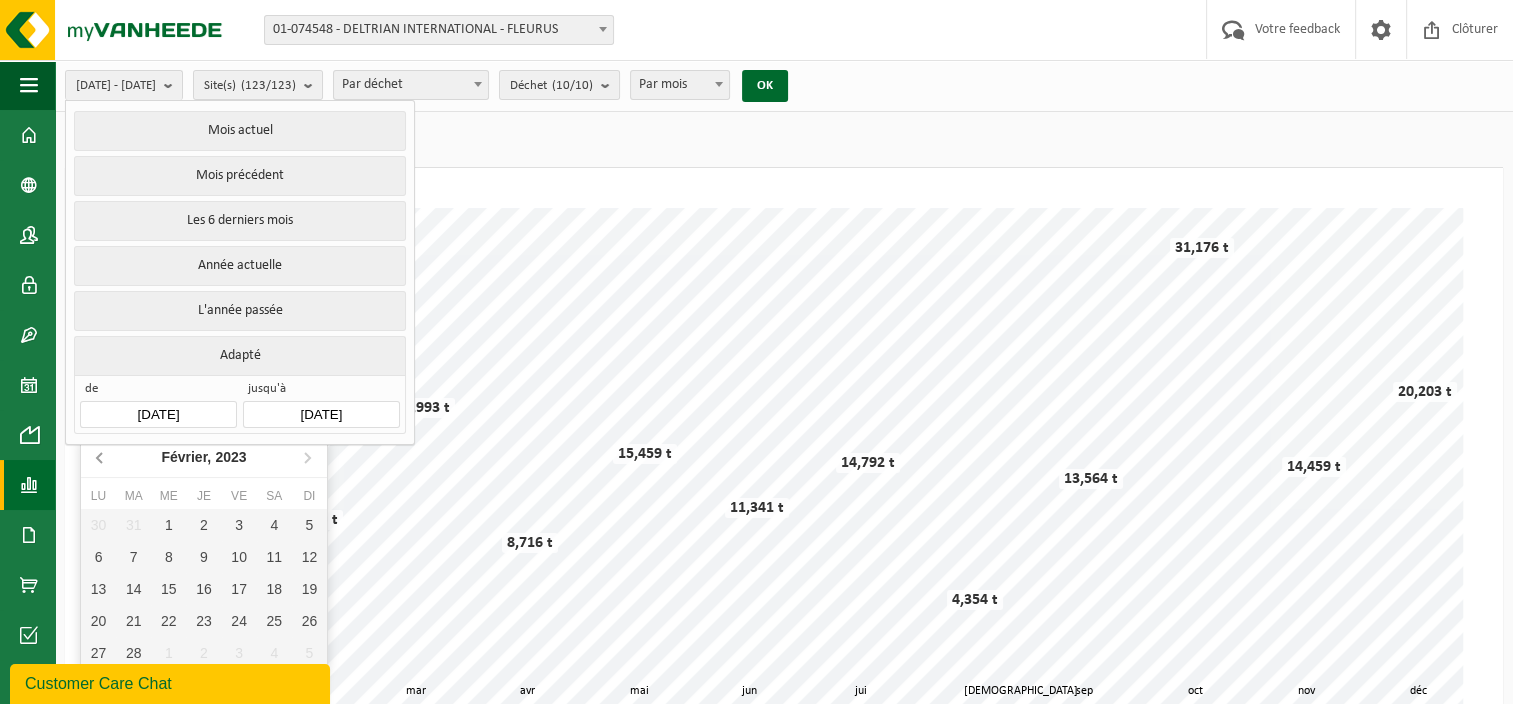 click 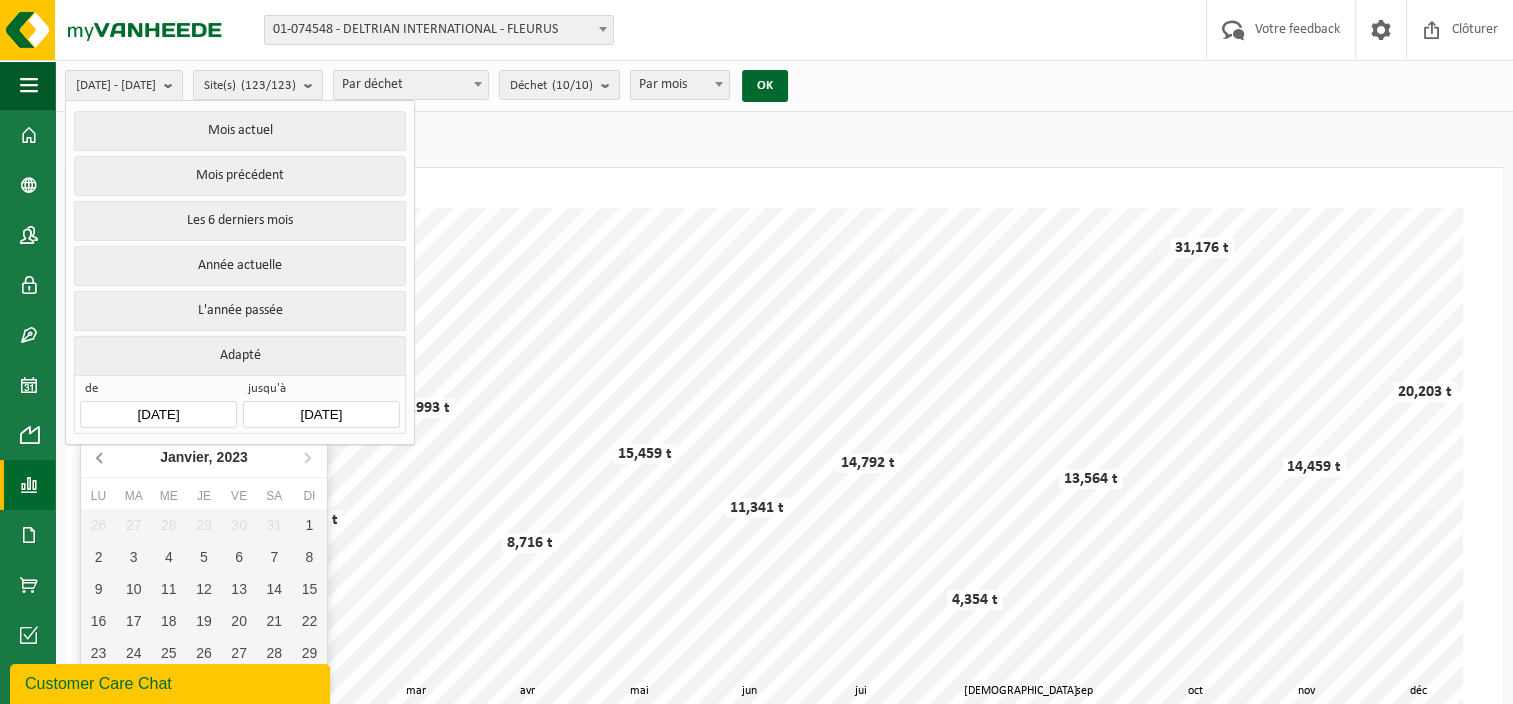click 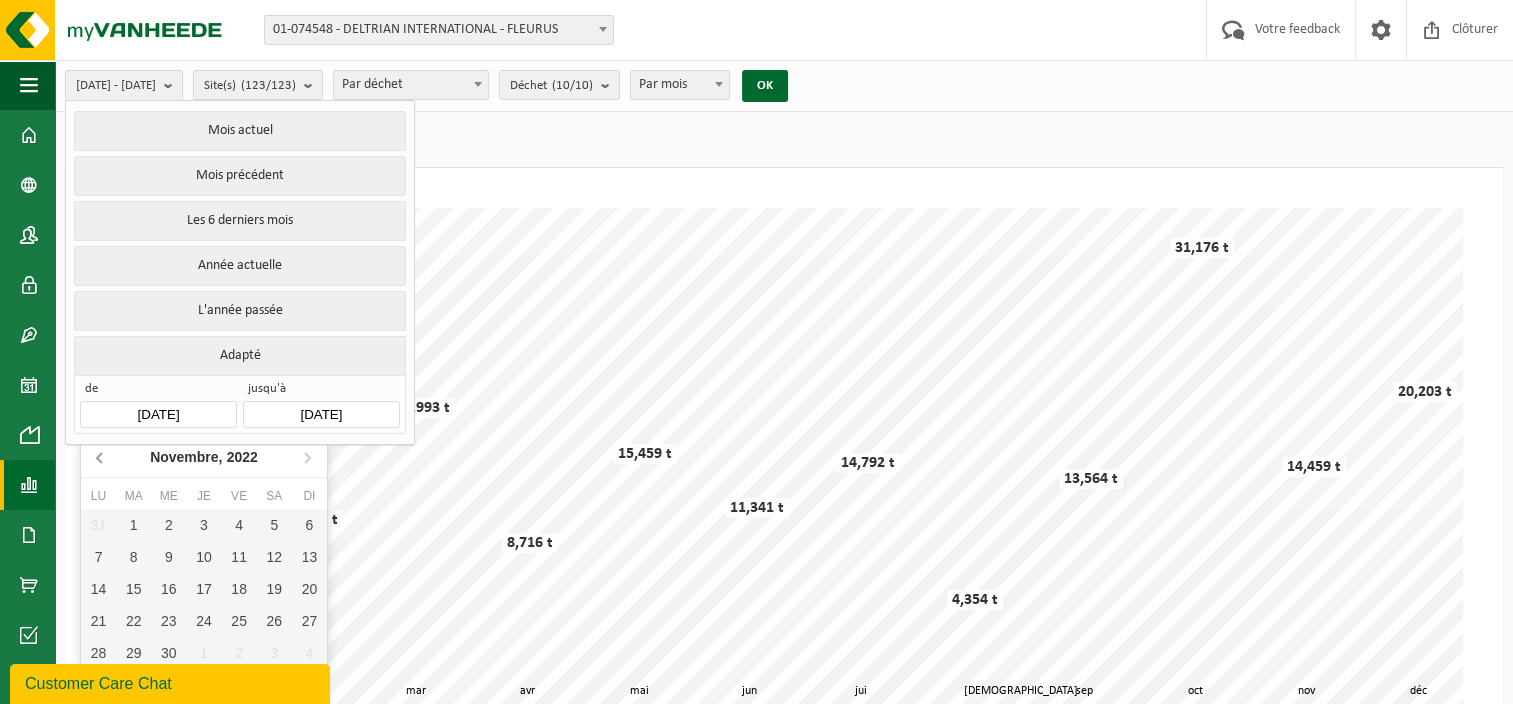 click 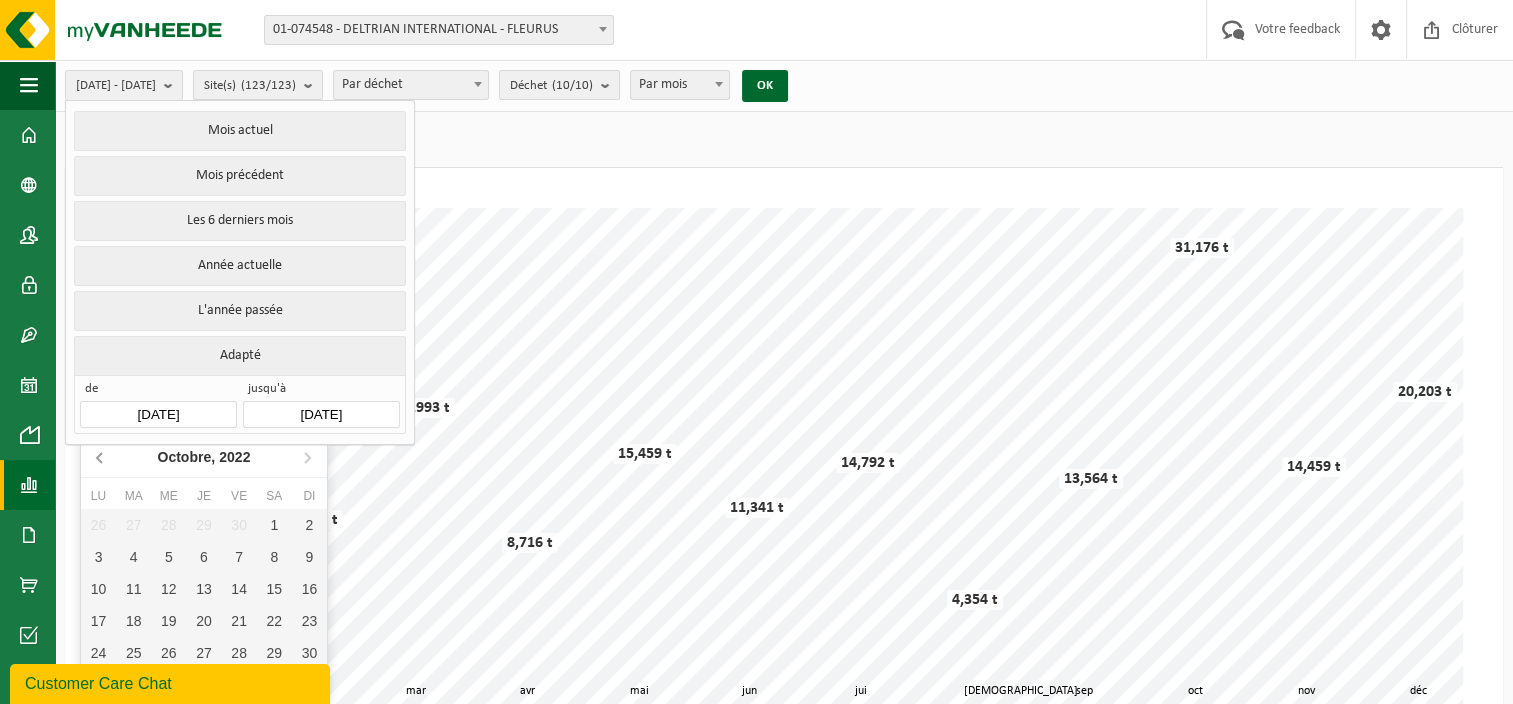 click 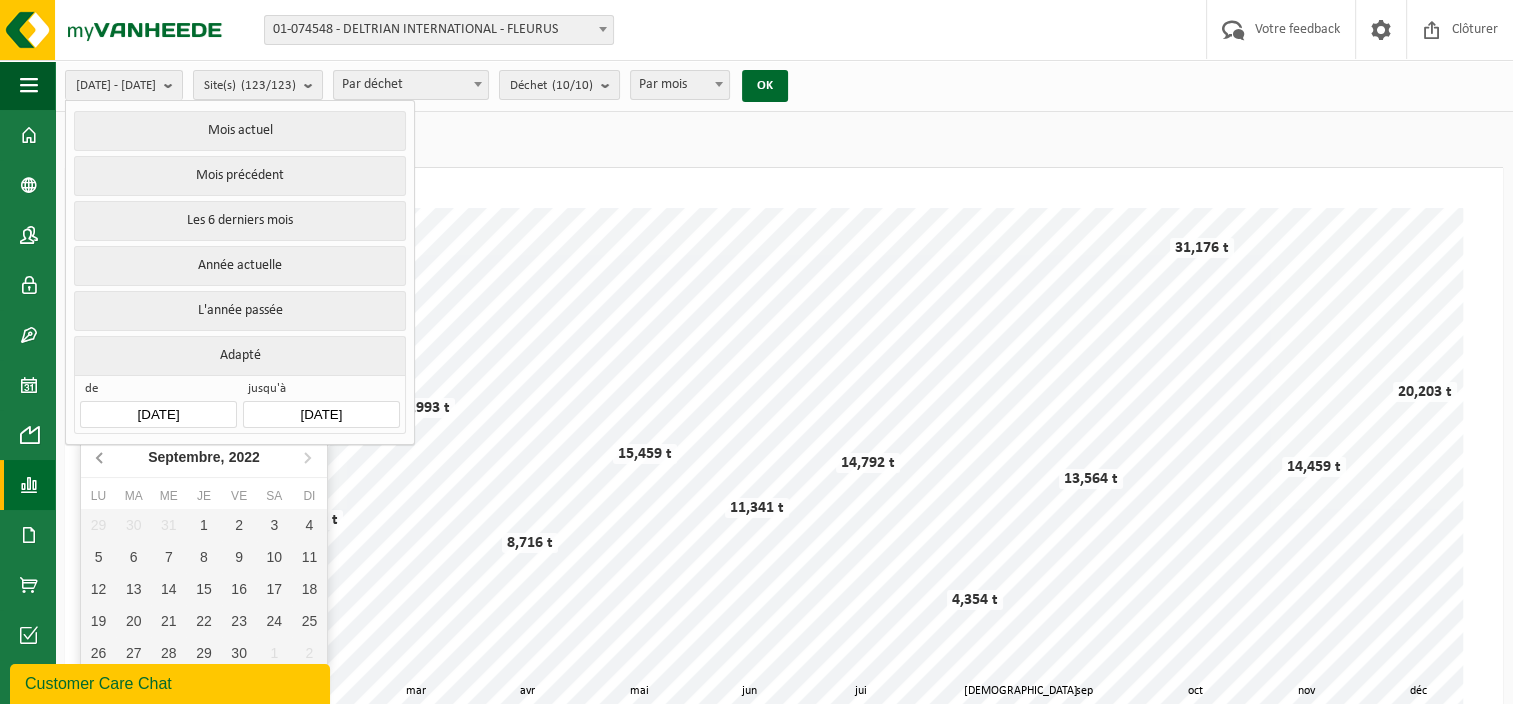 click 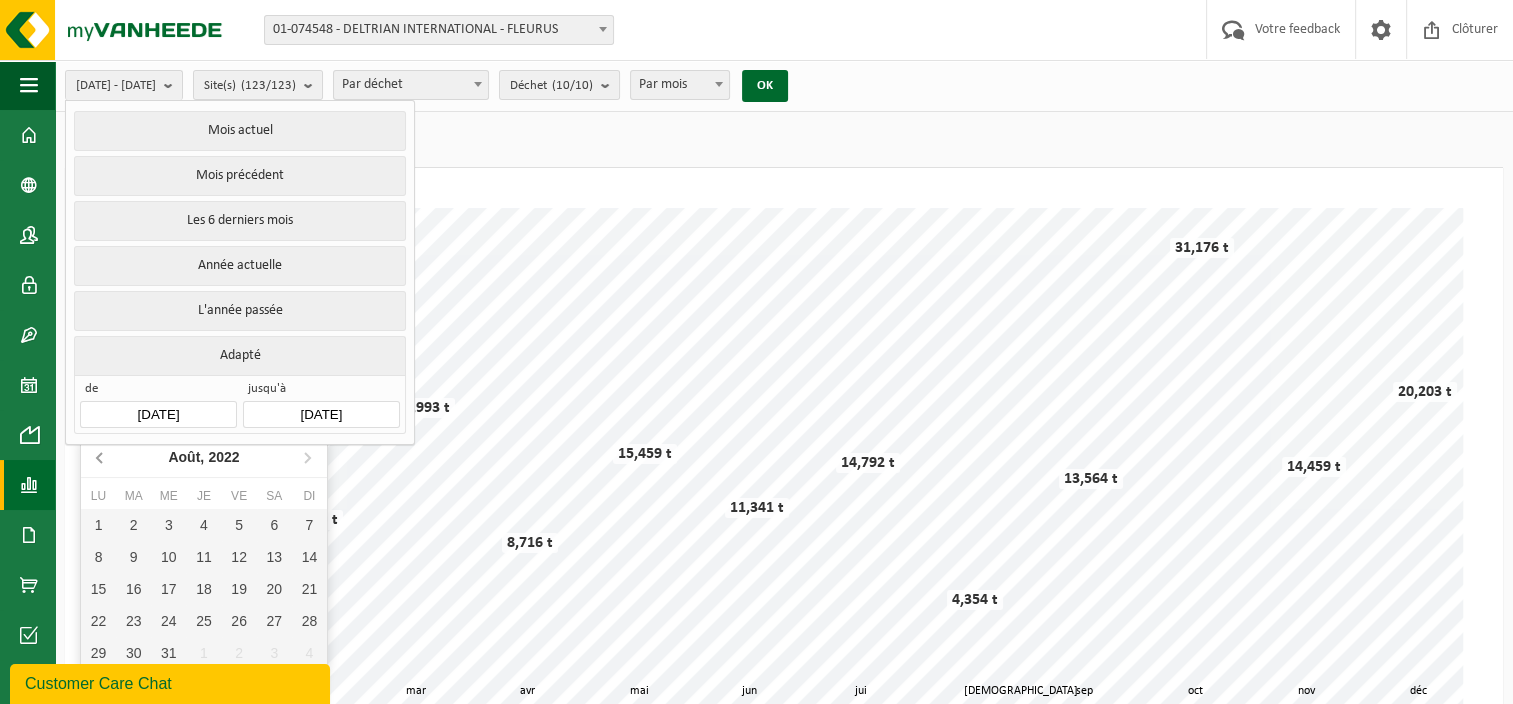 click 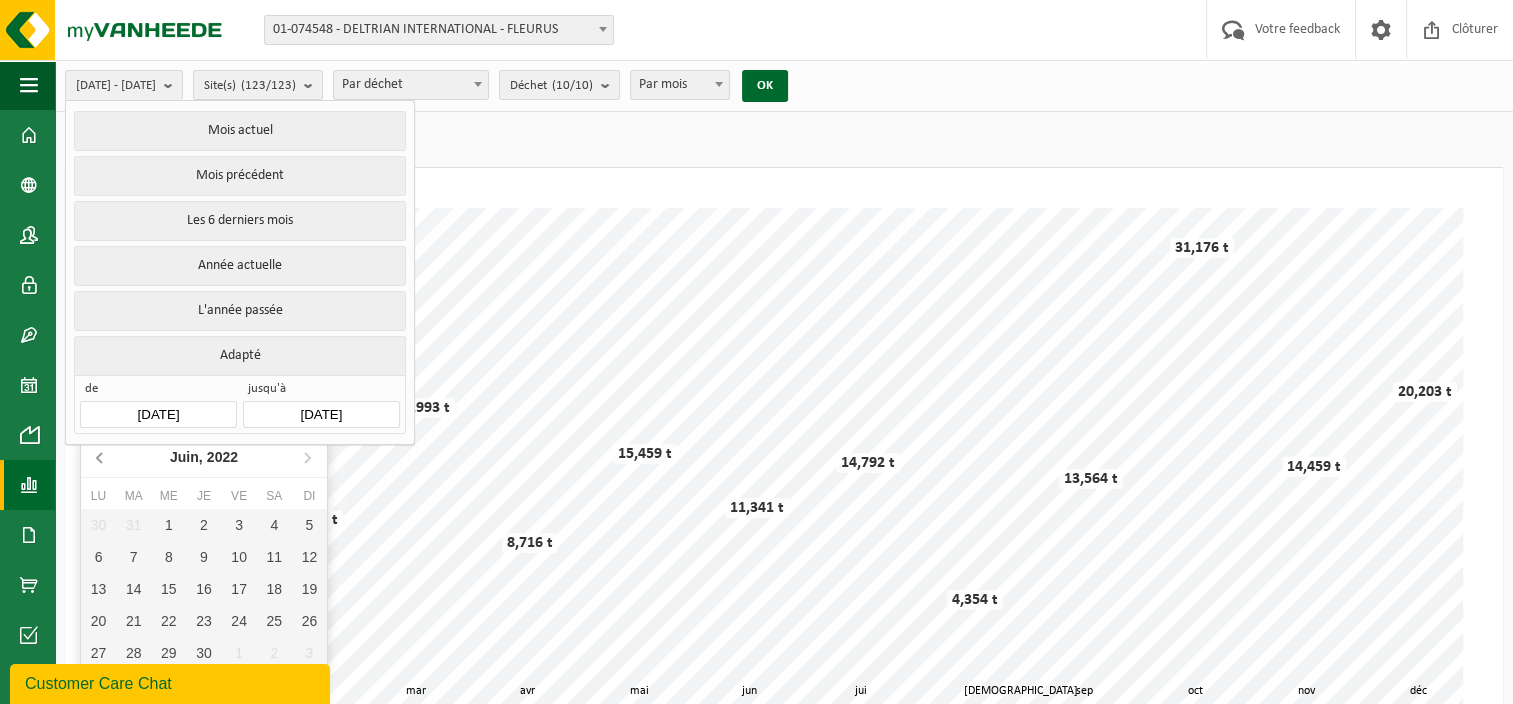 click 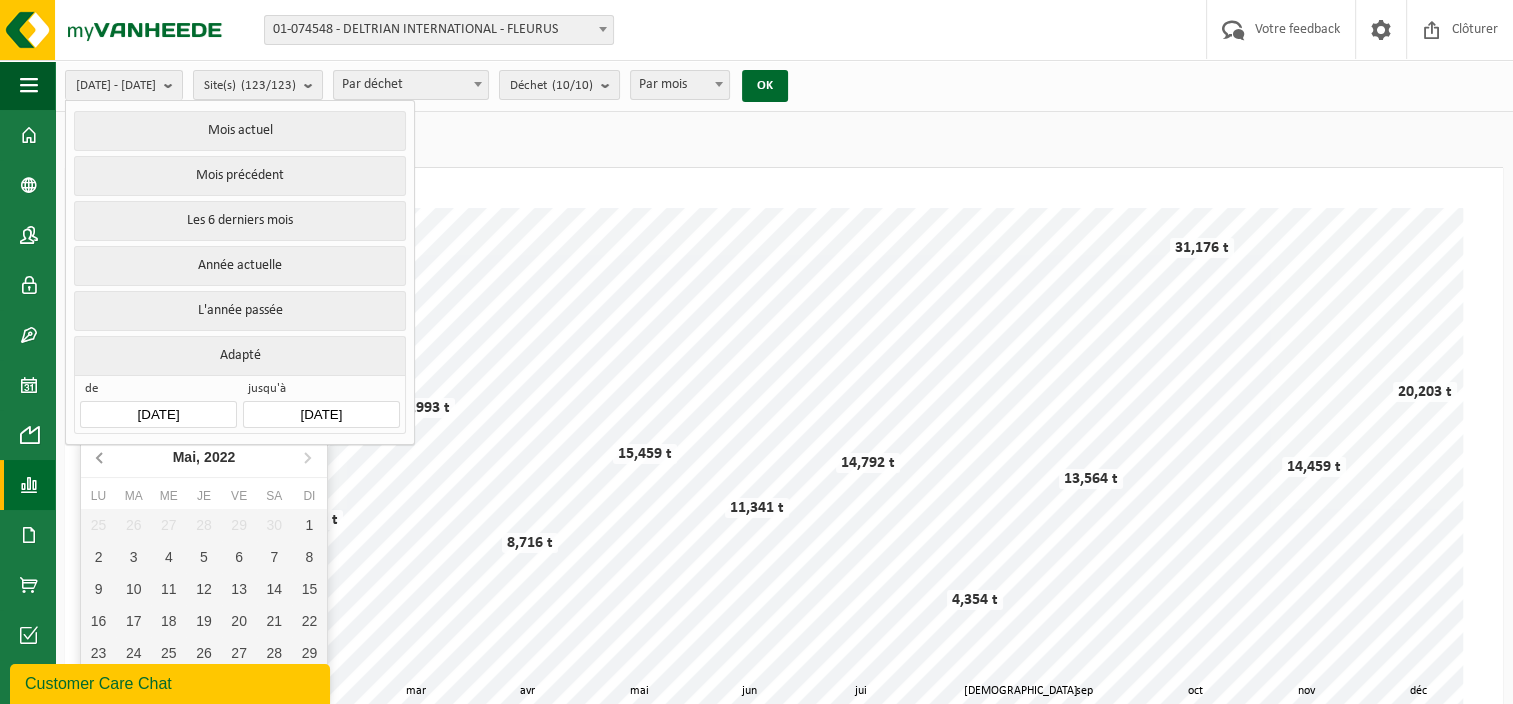 click 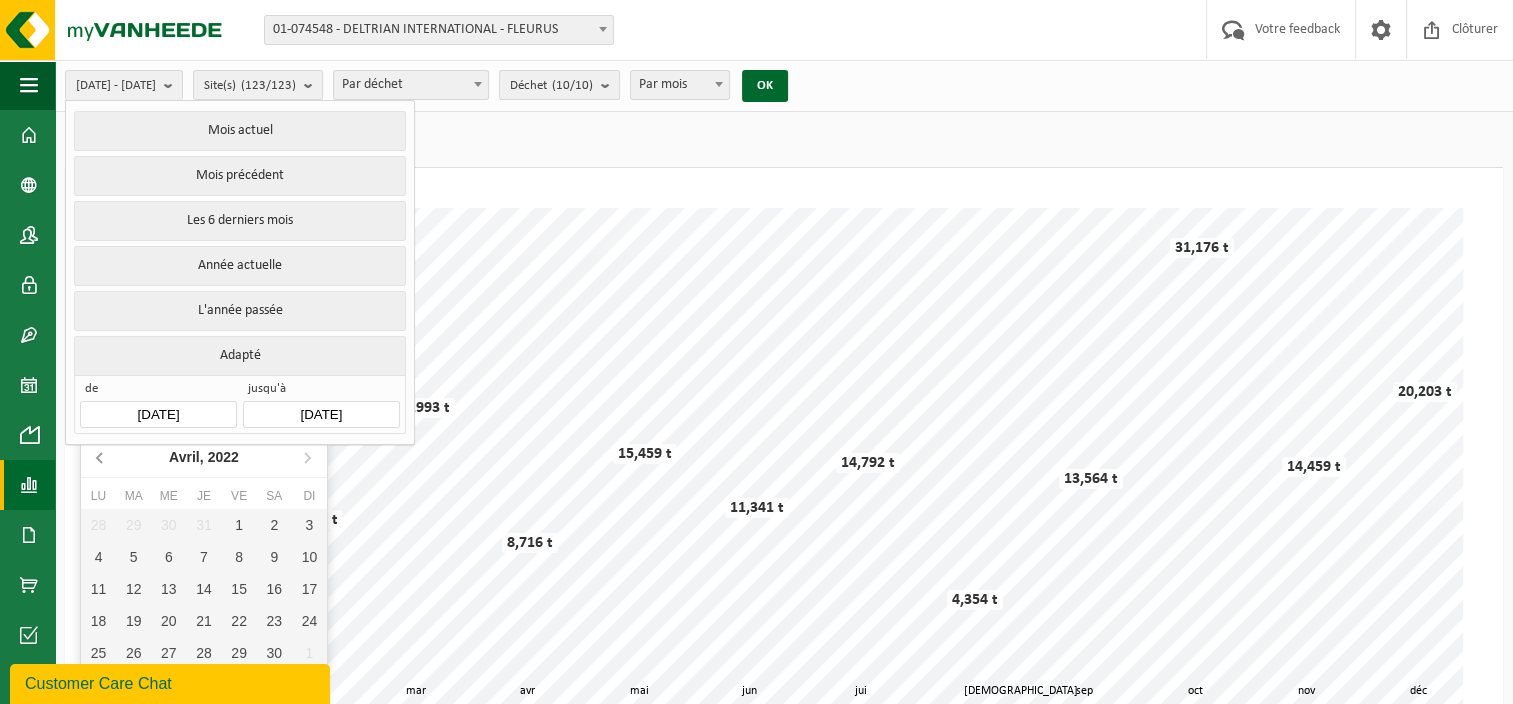 click 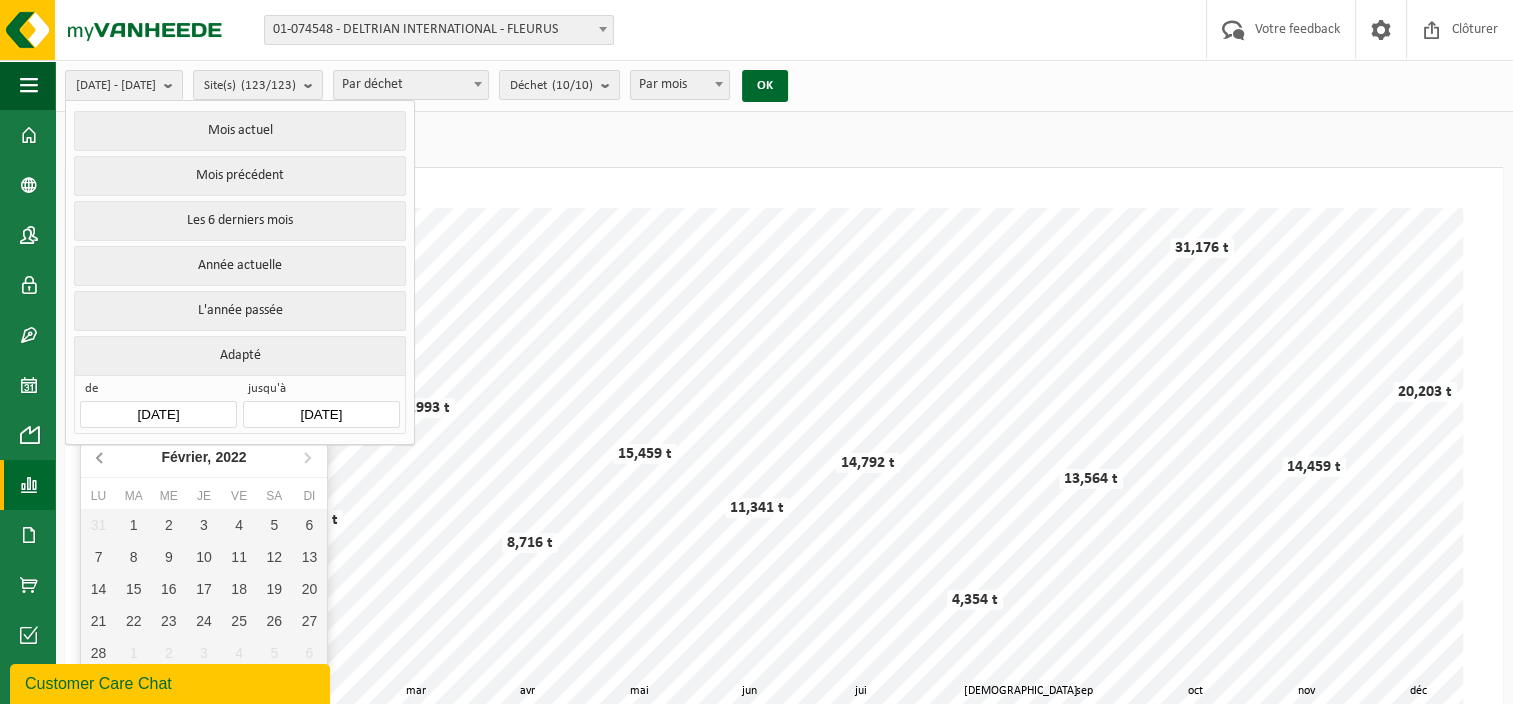 click 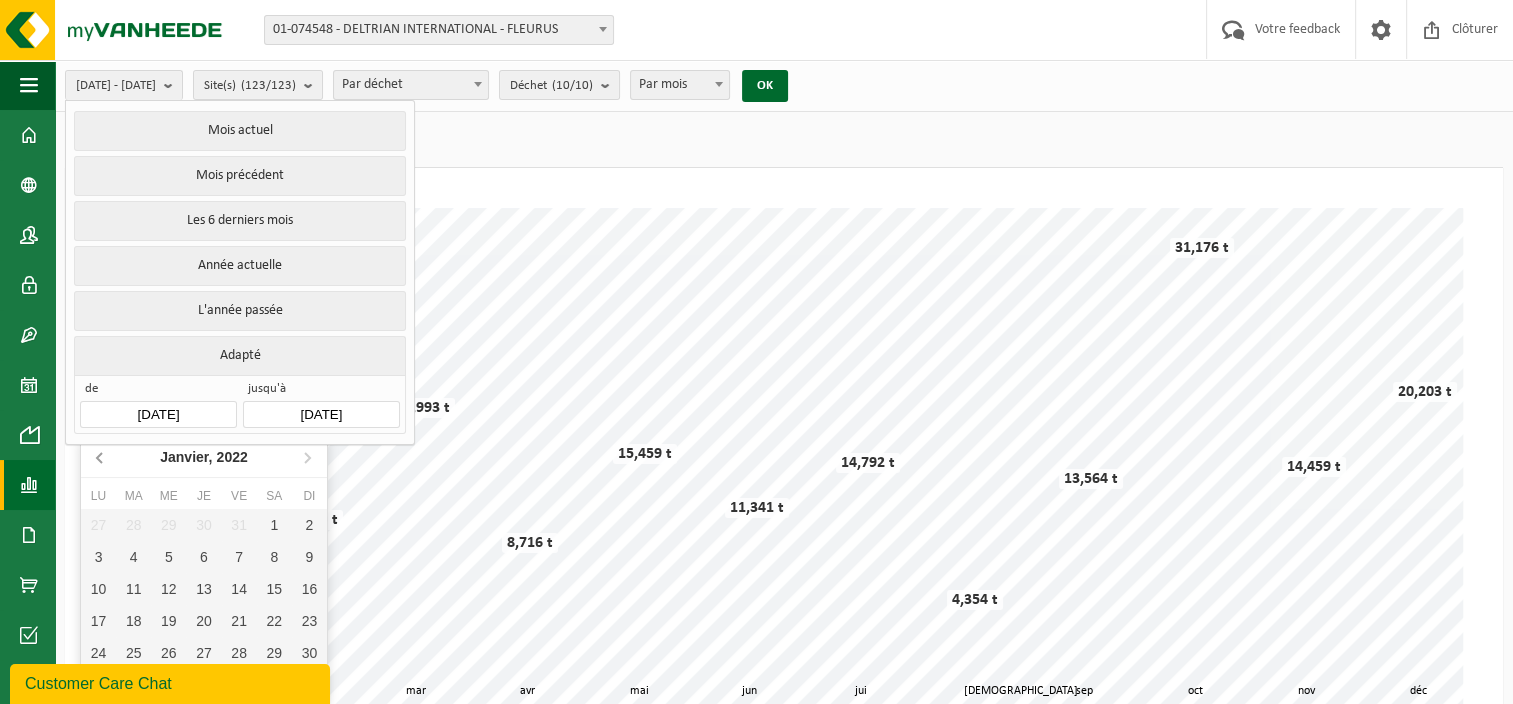 click 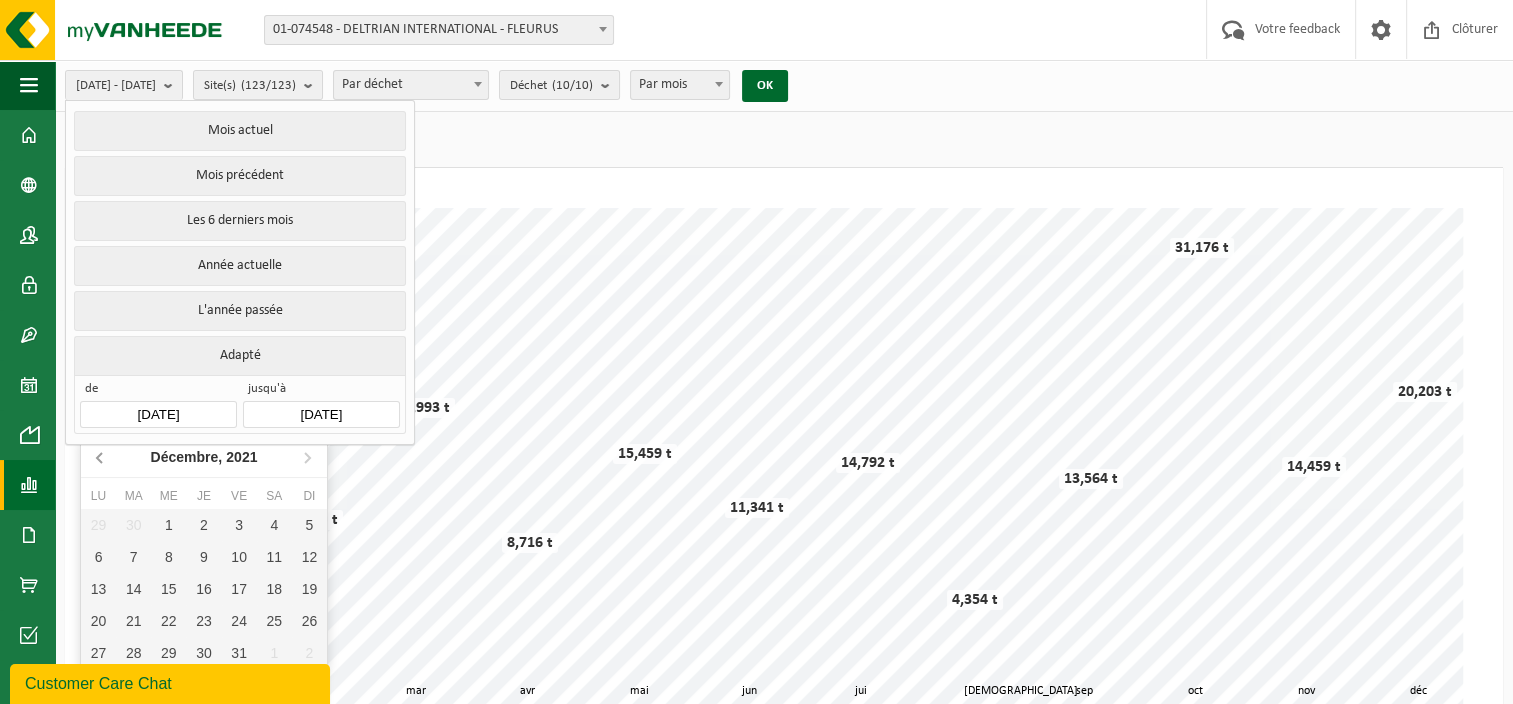 click 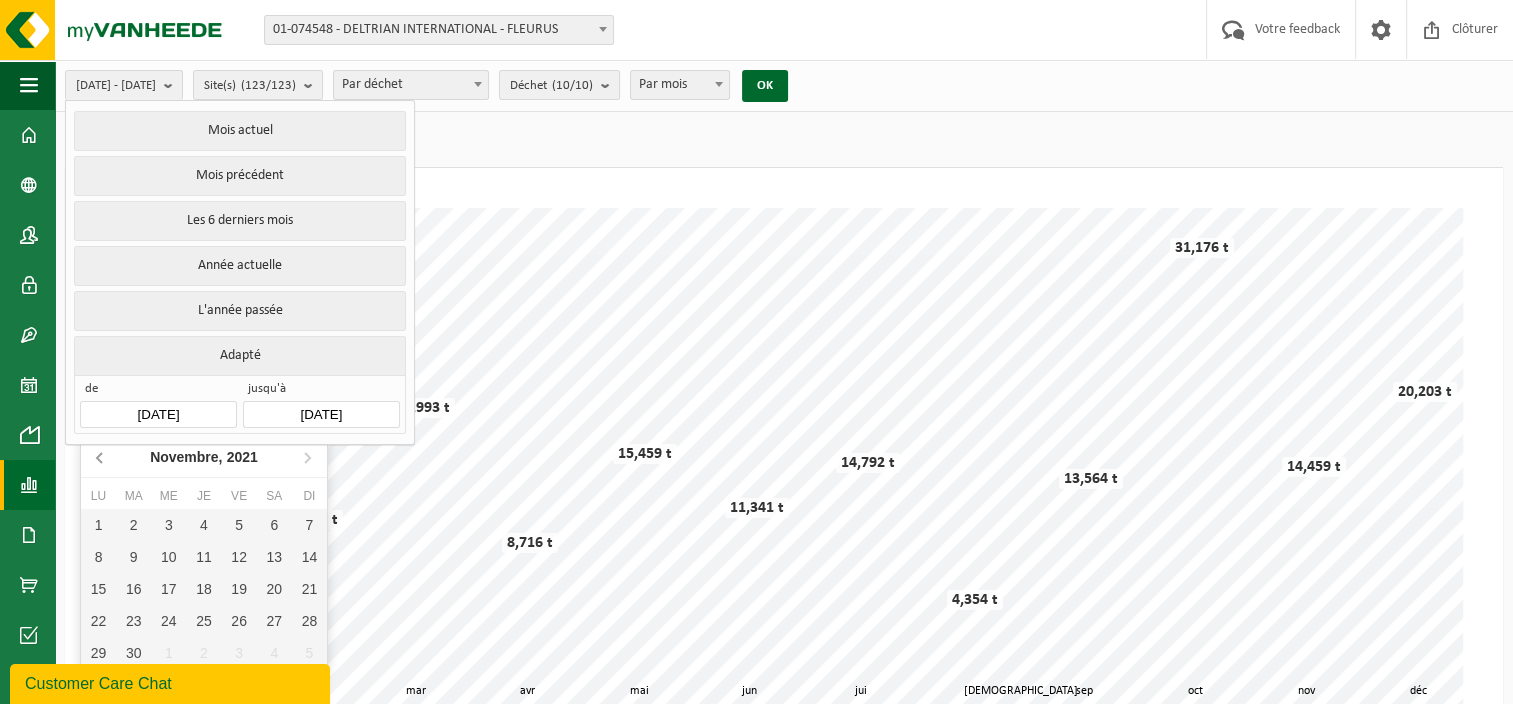 click 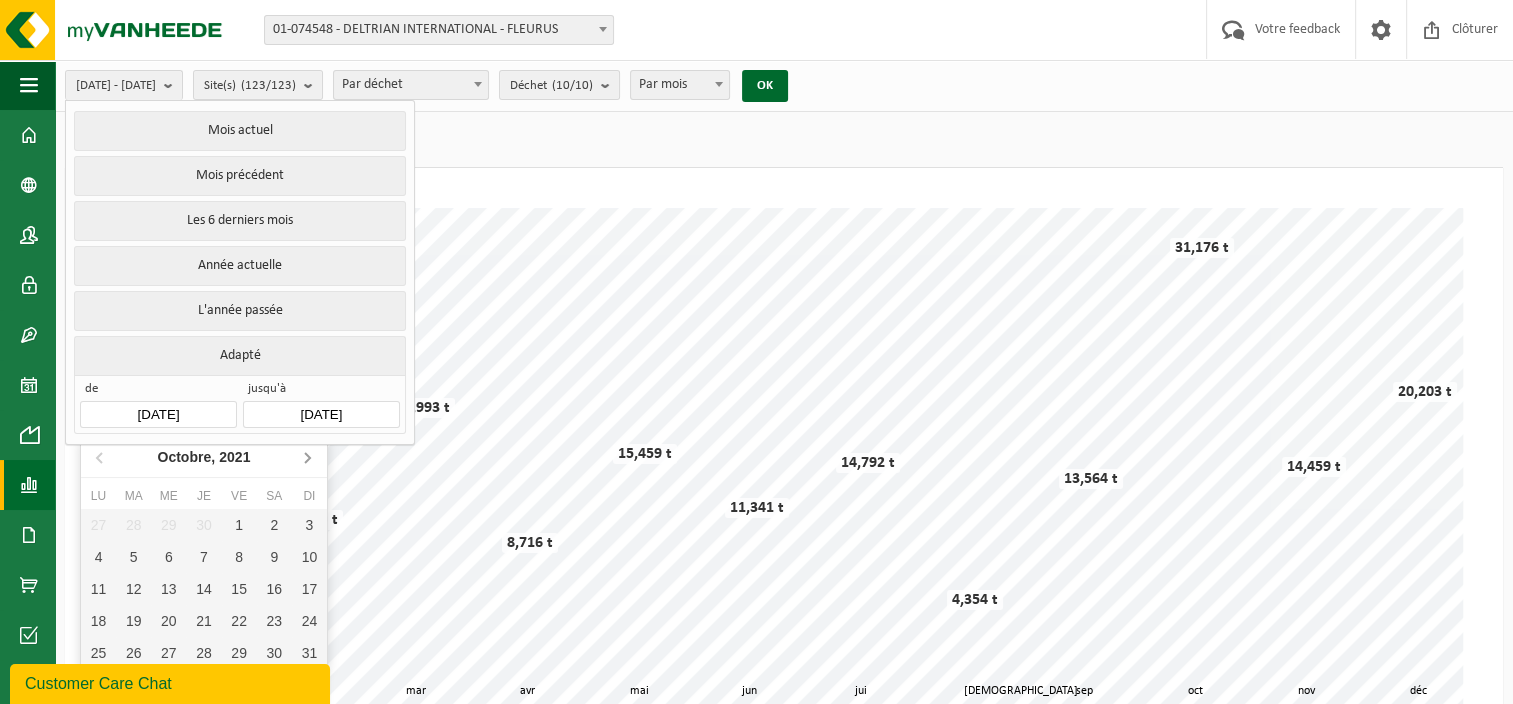click 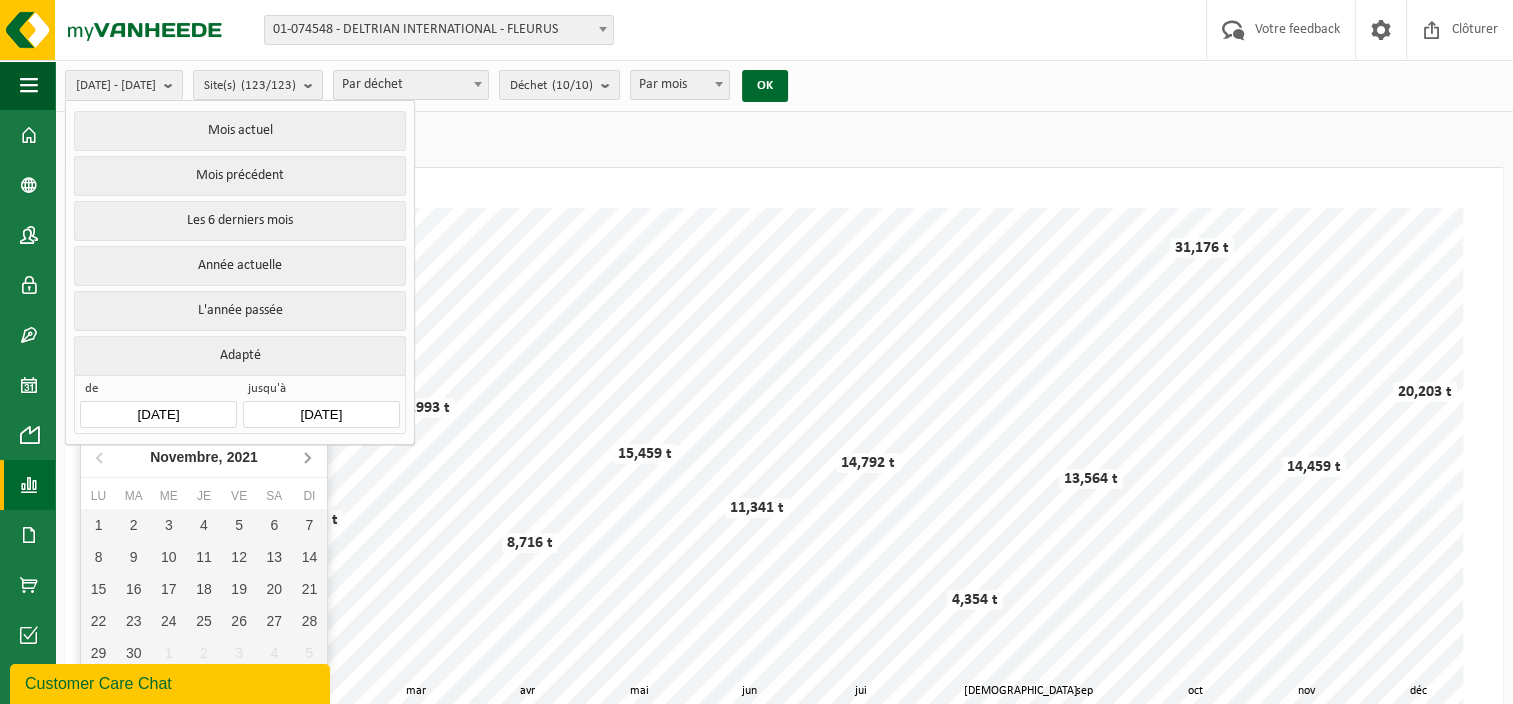 click 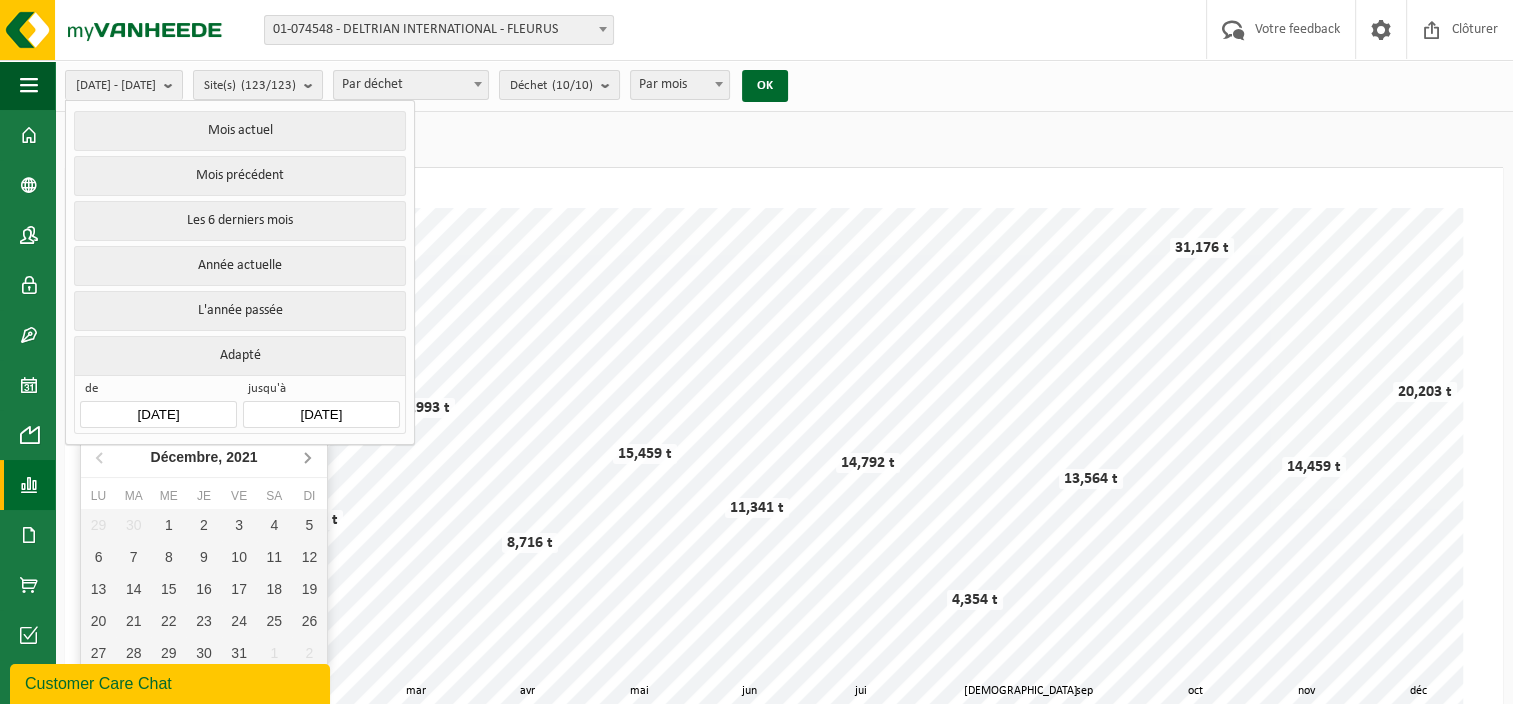 click 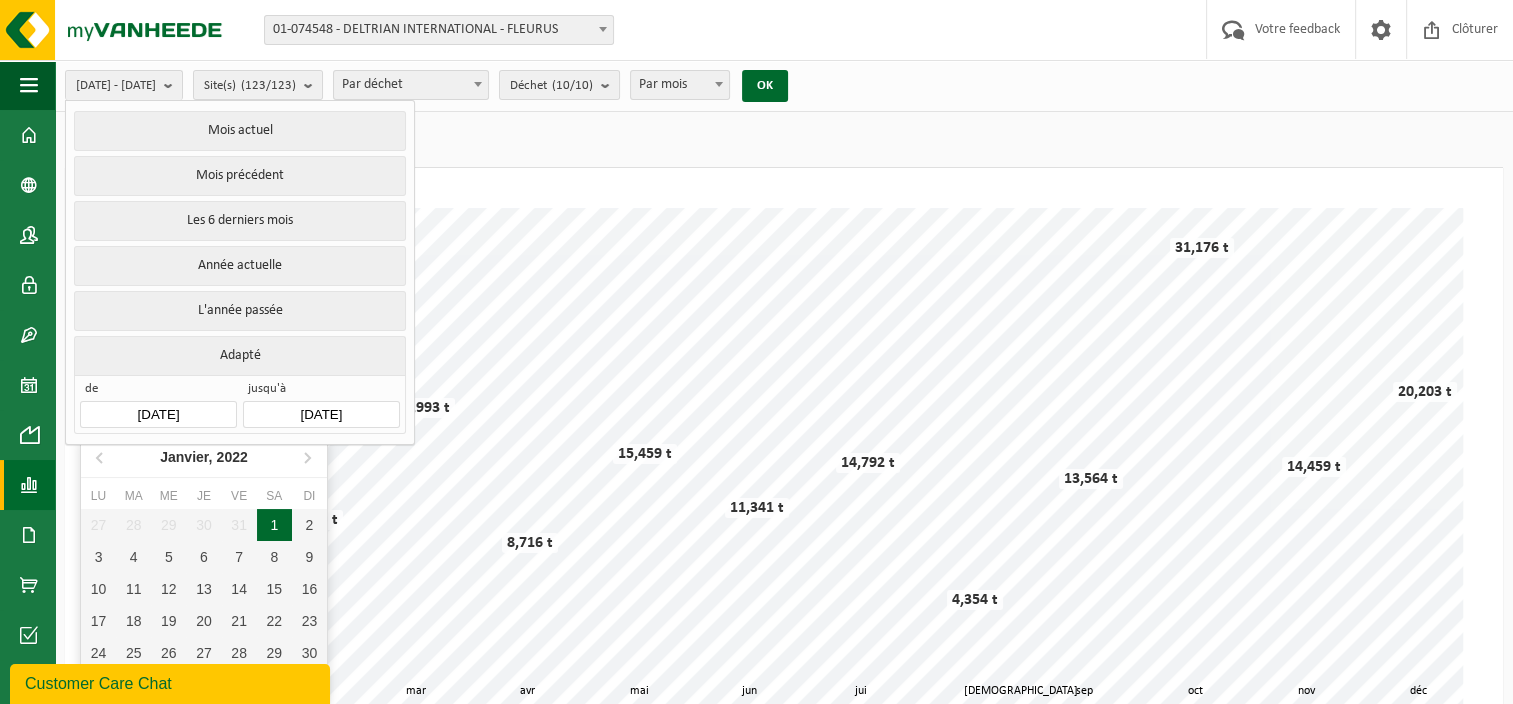 click on "1" at bounding box center [274, 525] 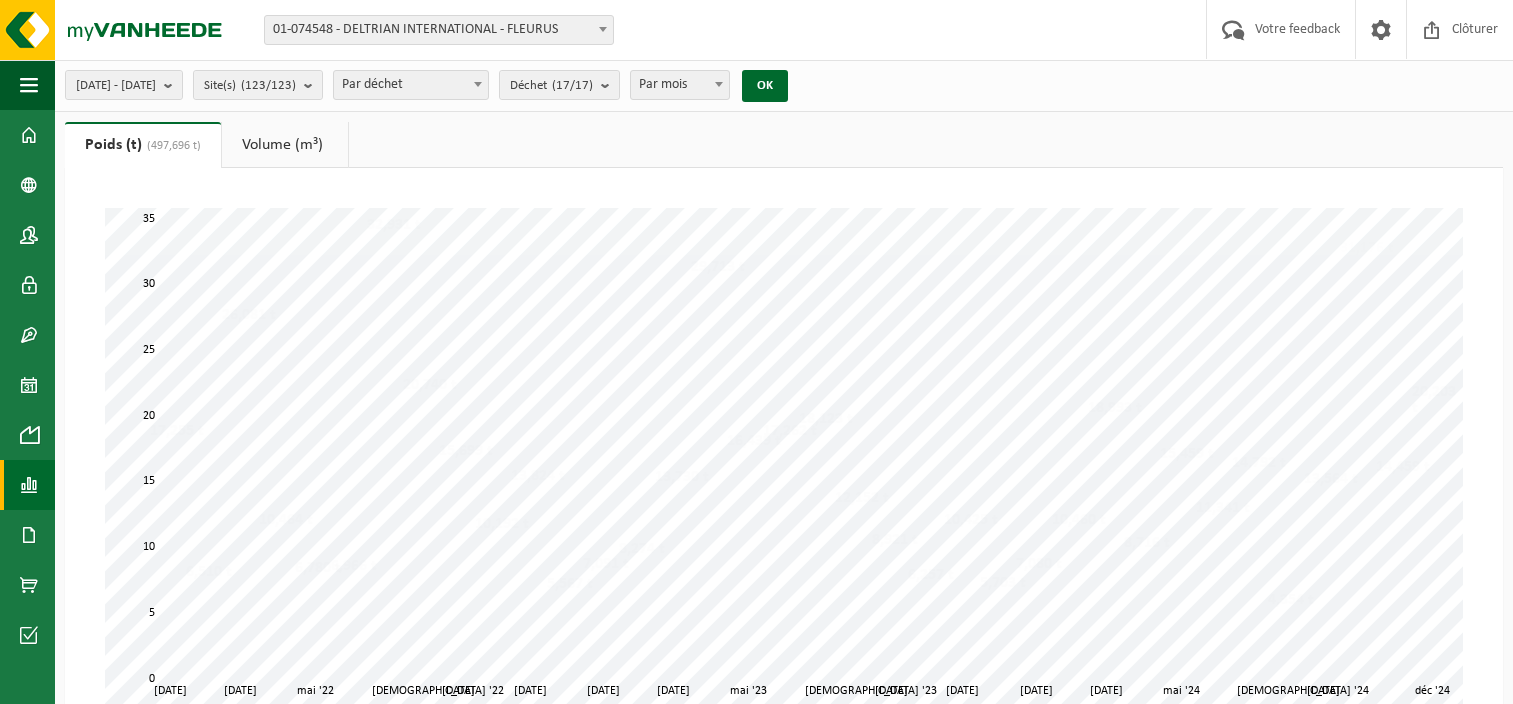 scroll, scrollTop: 0, scrollLeft: 0, axis: both 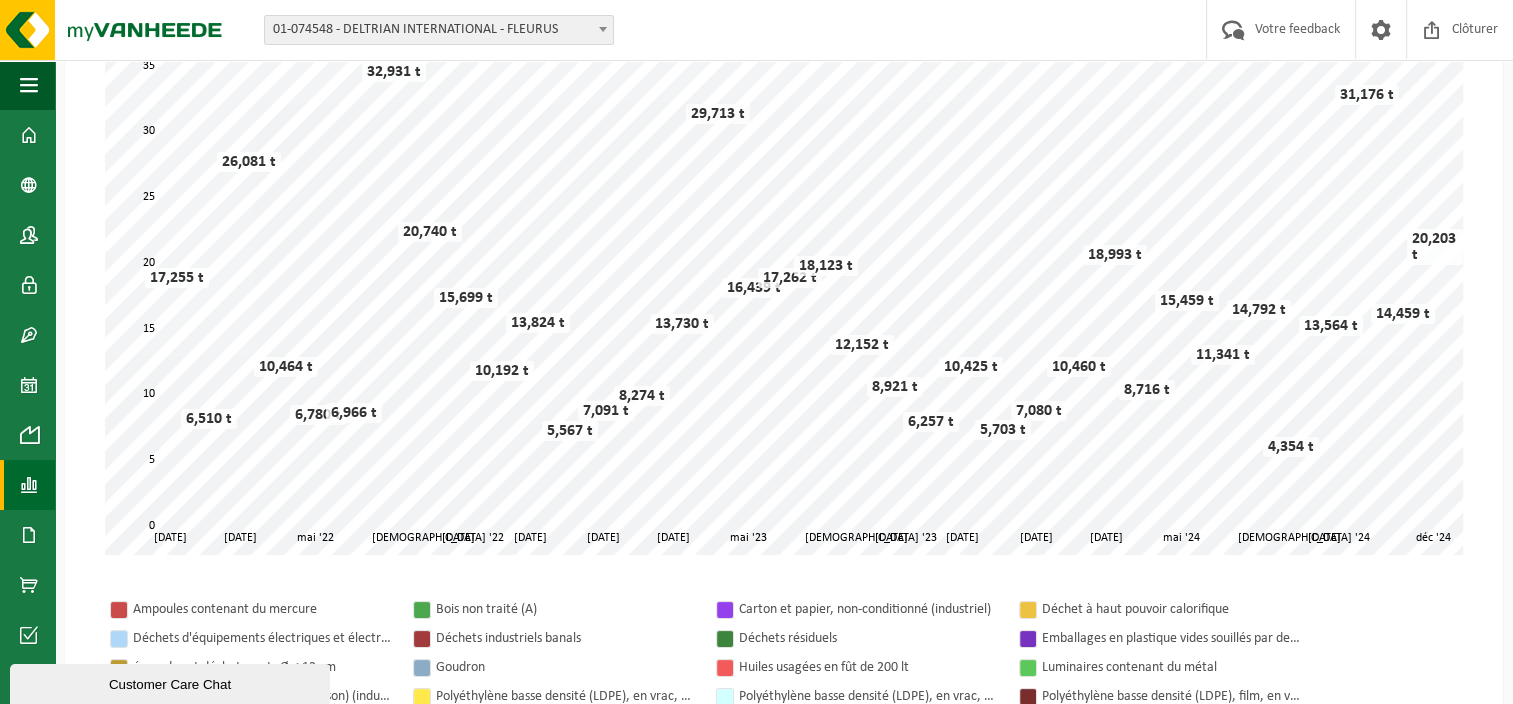 click on "Customer Care Chat" at bounding box center [170, 684] 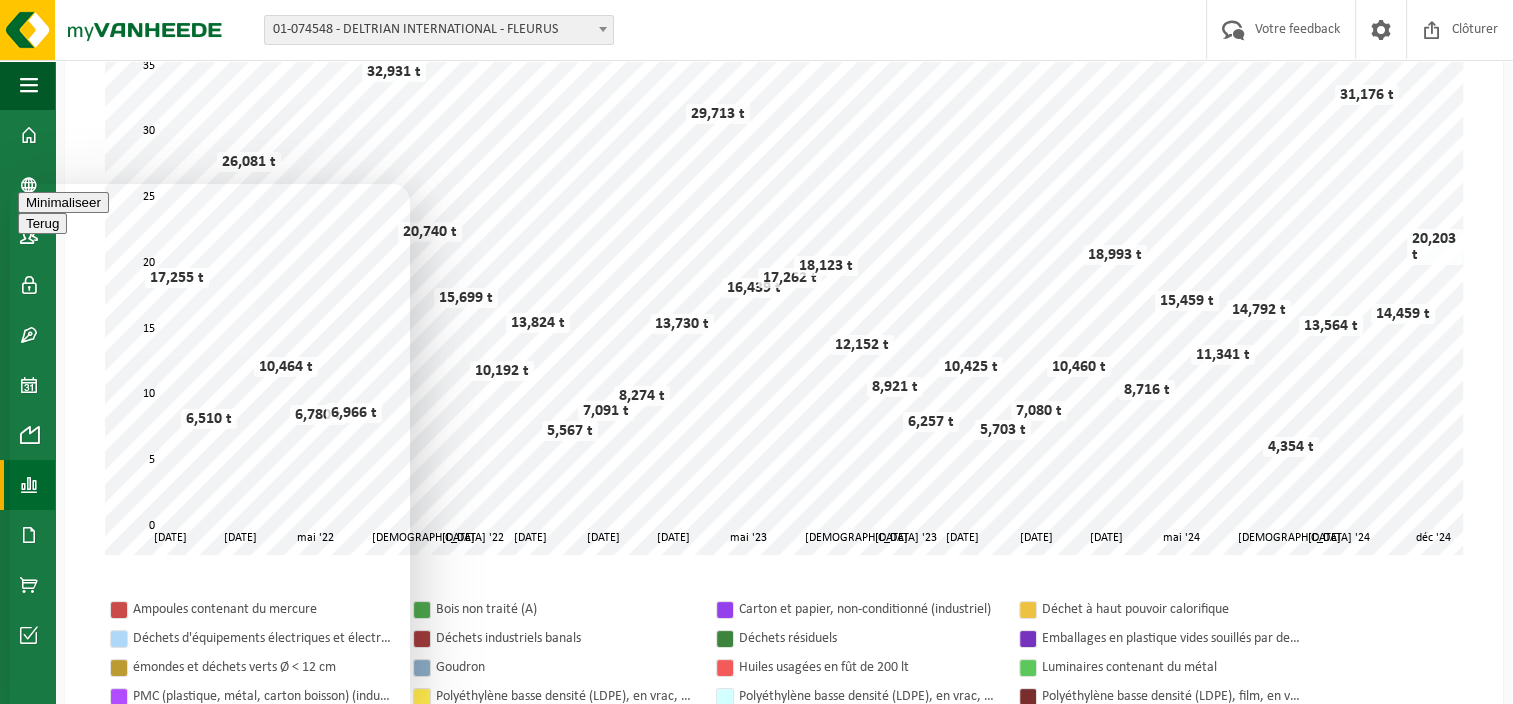 click on "Minimaliseer" at bounding box center (63, 202) 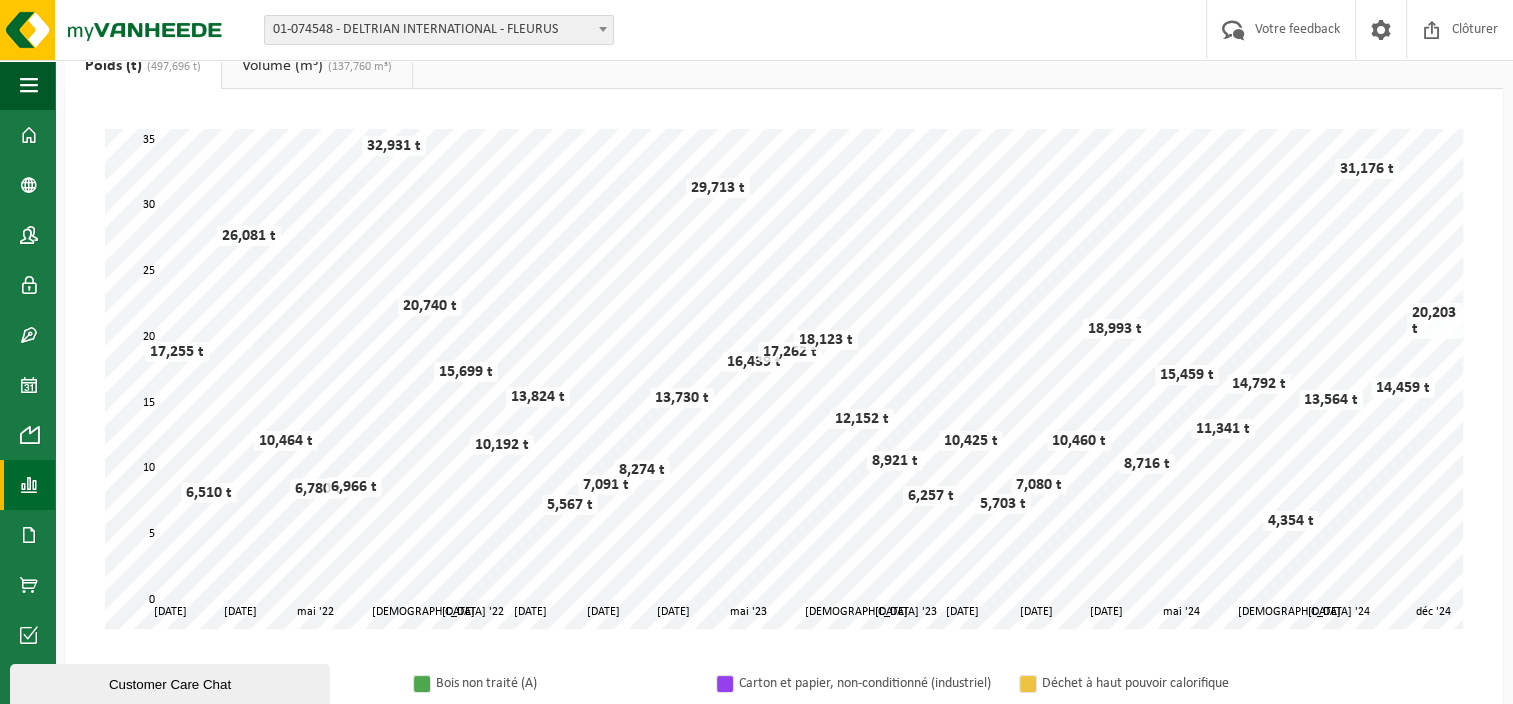 scroll, scrollTop: 0, scrollLeft: 0, axis: both 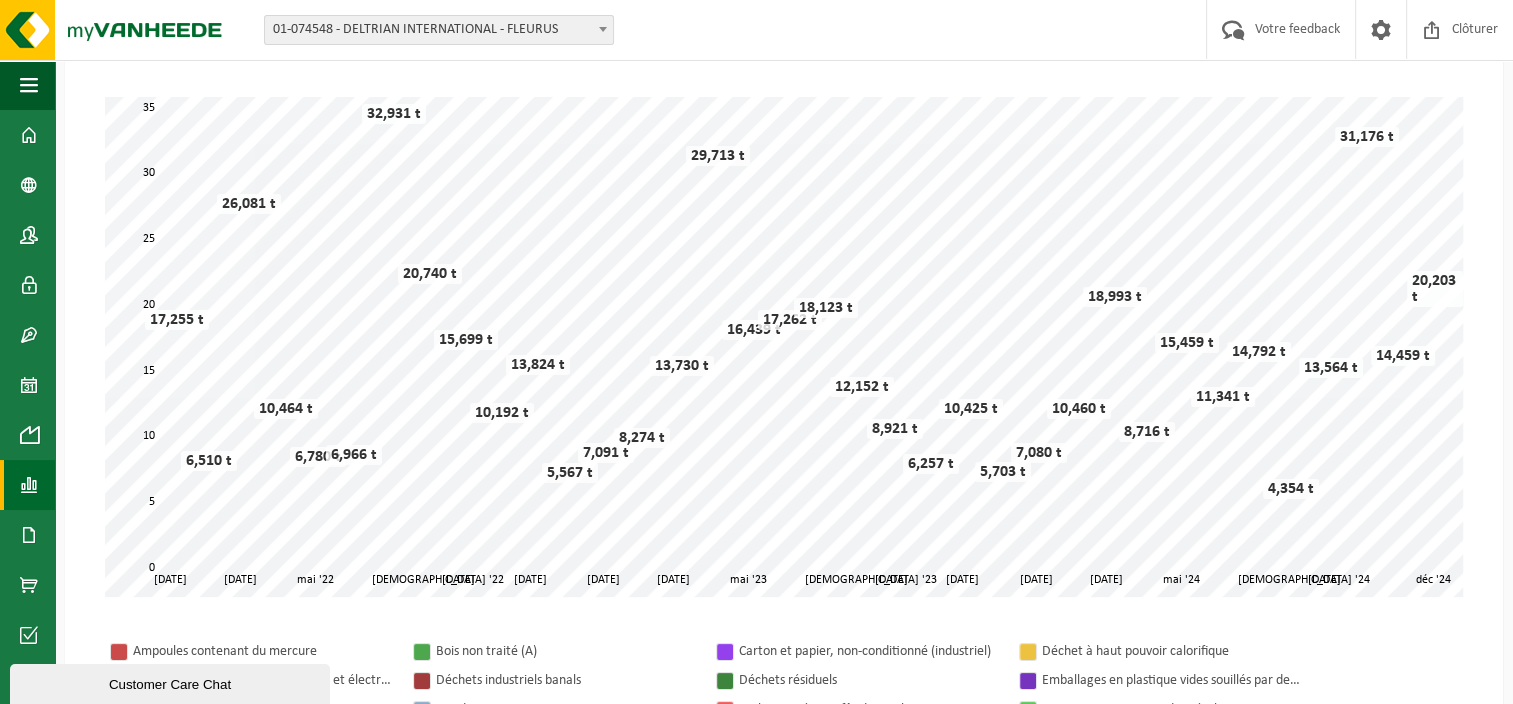 click on "Ampoules contenant du mercure Bois non traité (A) Carton et papier, non-conditionné (industriel) Déchet à haut pouvoir calorifique
Déchets d'équipements électriques et électroniques - Sans tubes cathodiques Déchets industriels banals Déchets résiduels Emballages en plastique vides souillés par des substances dangereuses émondes et déchets verts Ø < 12 cm Goudron Huiles usagées en fût de 200 lt Luminaires contenant du métal PMC (plastique, métal, carton boisson) (industriel) Polyéthylène basse densité (LDPE), en vrac, coloré Polyéthylène basse densité (LDPE), en vrac, naturel/coloré (80/20) Polyéthylène basse densité (LDPE), film, en vrac, naturel" at bounding box center (784, 695) 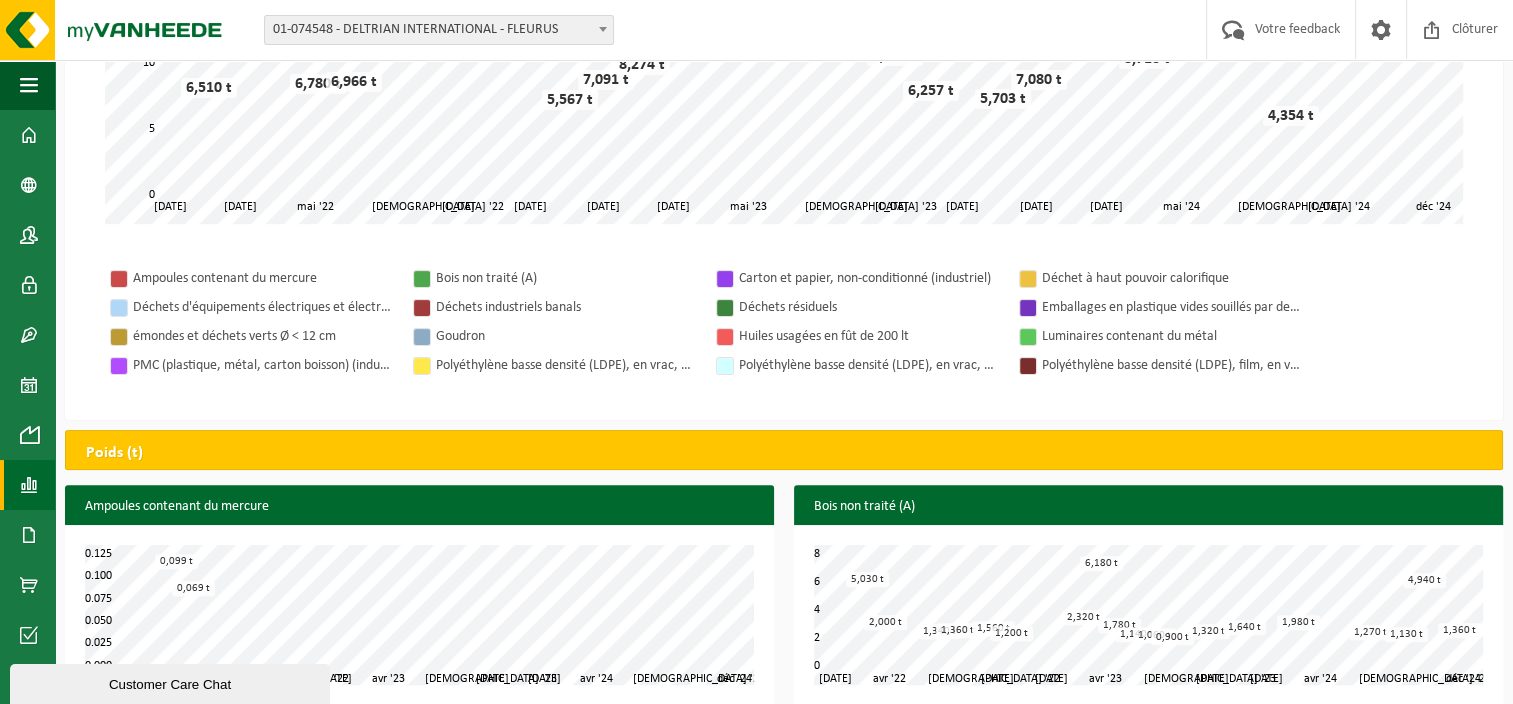 scroll, scrollTop: 497, scrollLeft: 0, axis: vertical 